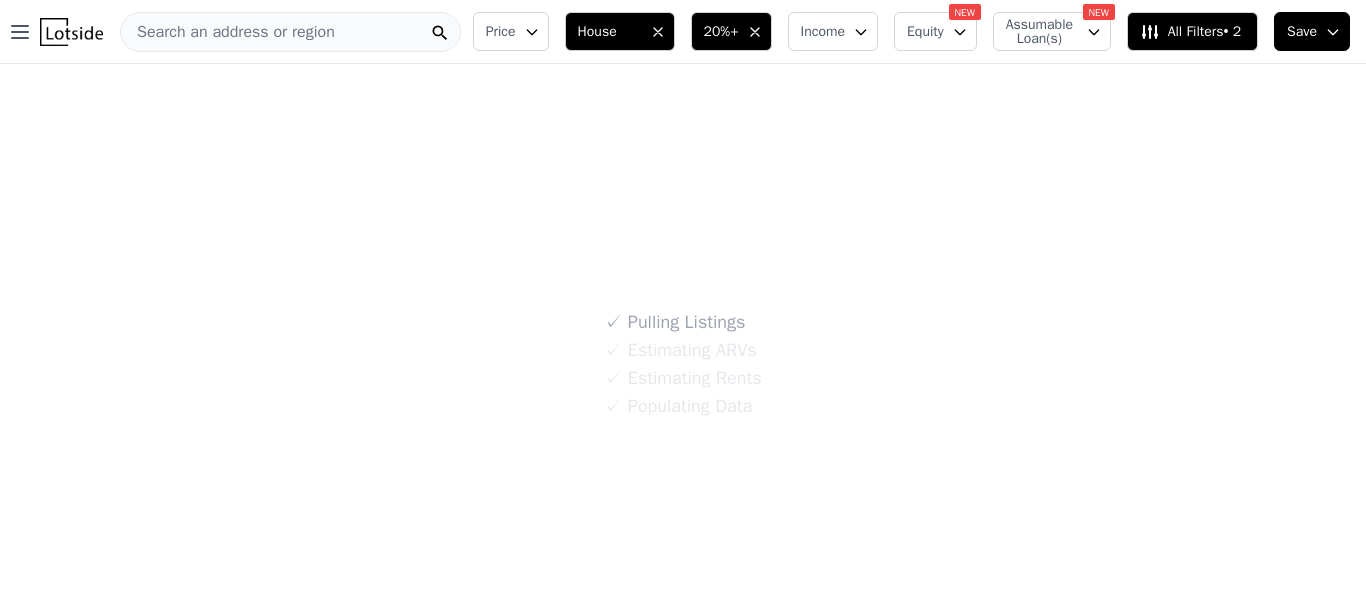 scroll, scrollTop: 0, scrollLeft: 0, axis: both 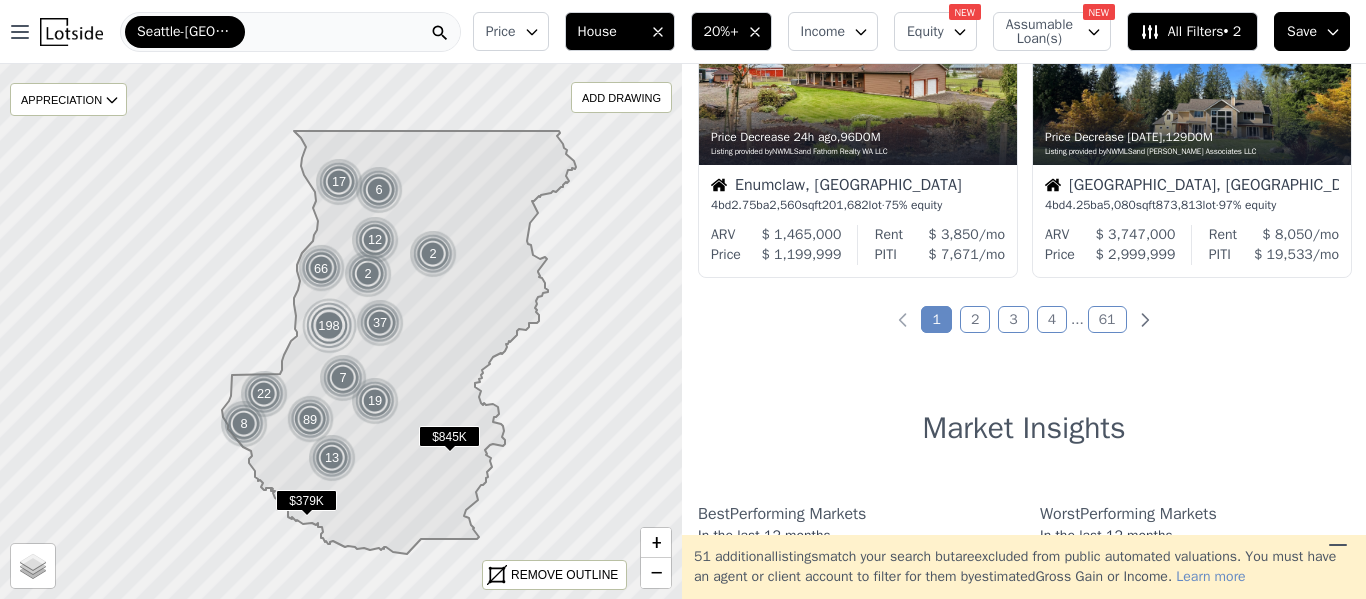 click at bounding box center [368, 274] 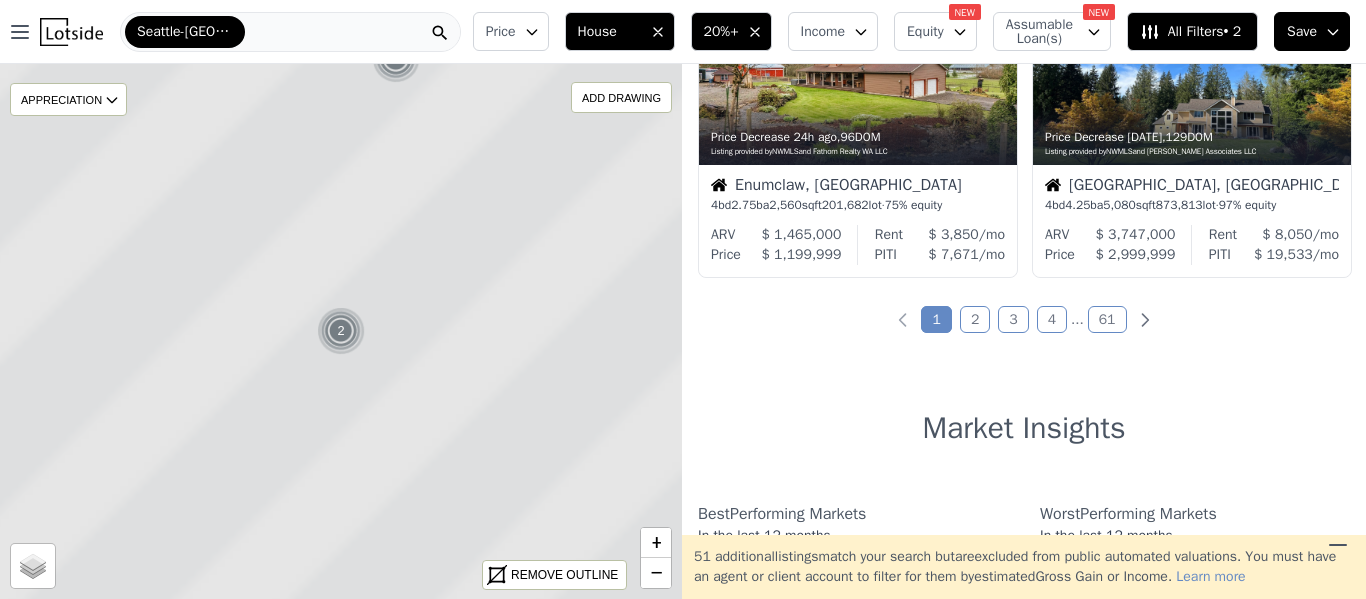 click on "$845K
$379K
2 12 6 17 8 13 22 19 89 2 7 37 66 198" at bounding box center [58, 75] 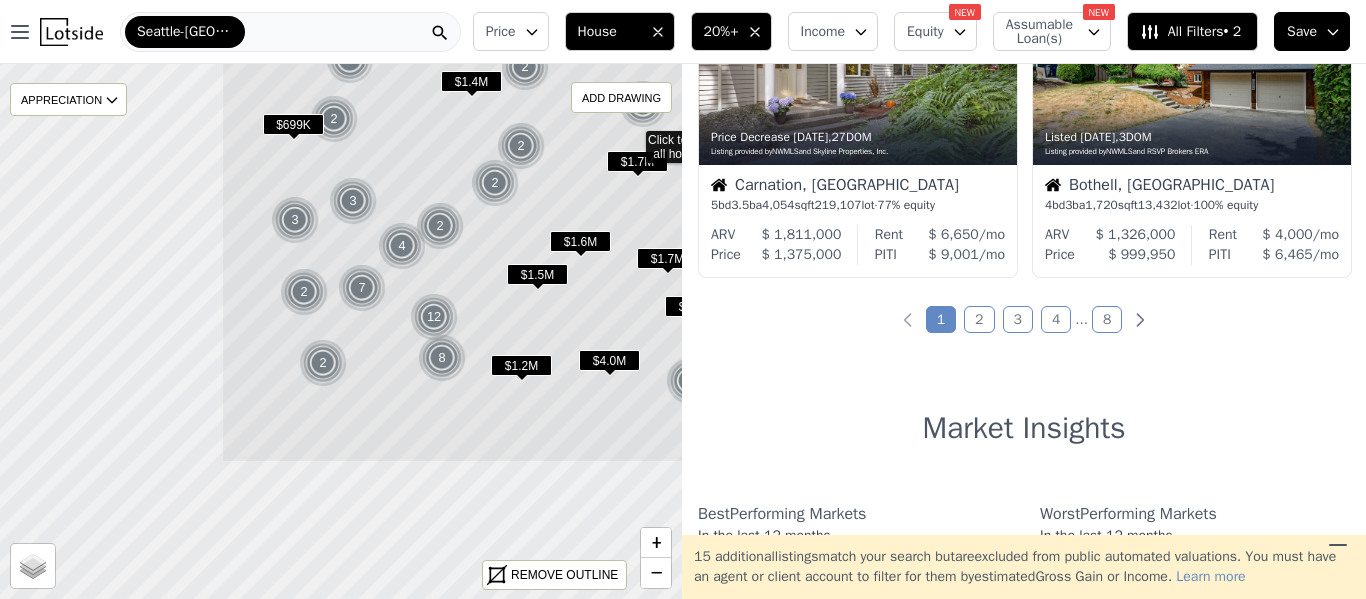 drag, startPoint x: 267, startPoint y: 365, endPoint x: 603, endPoint y: 178, distance: 384.5322 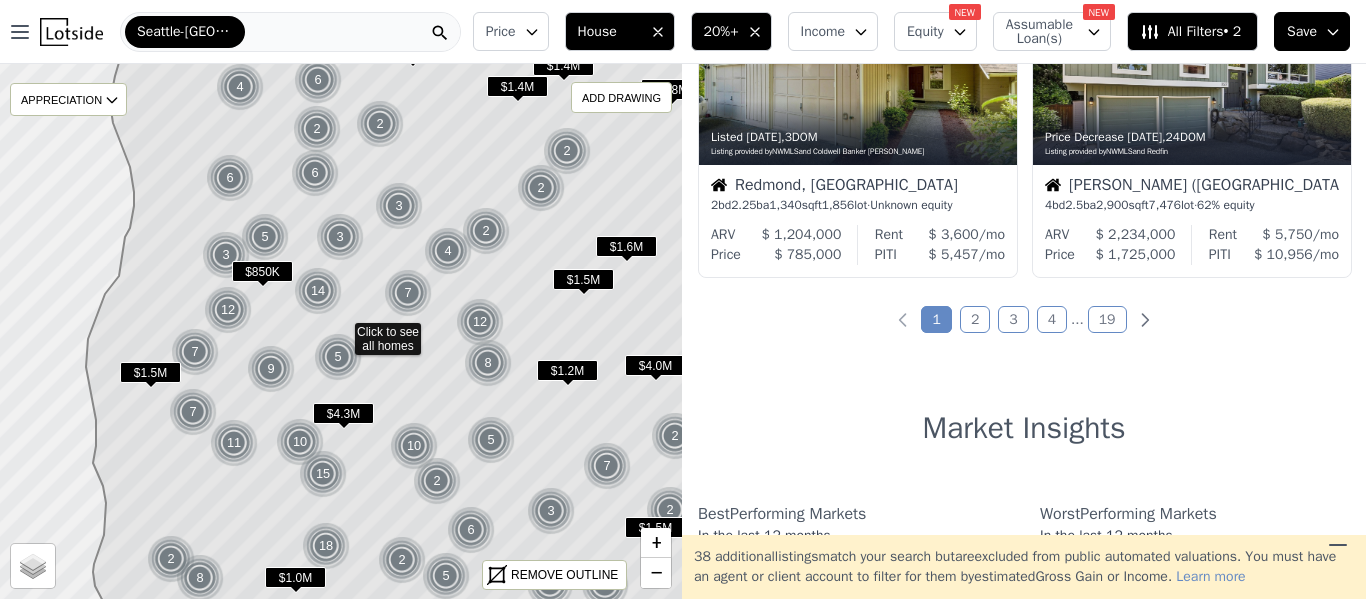 click 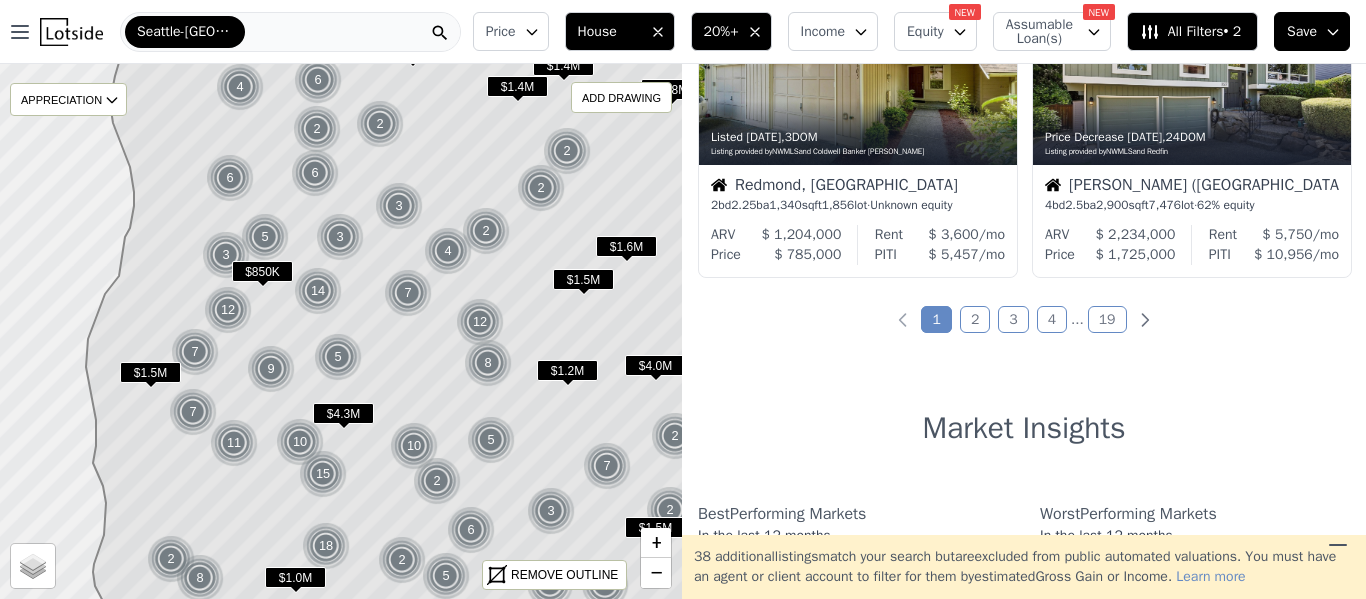 click 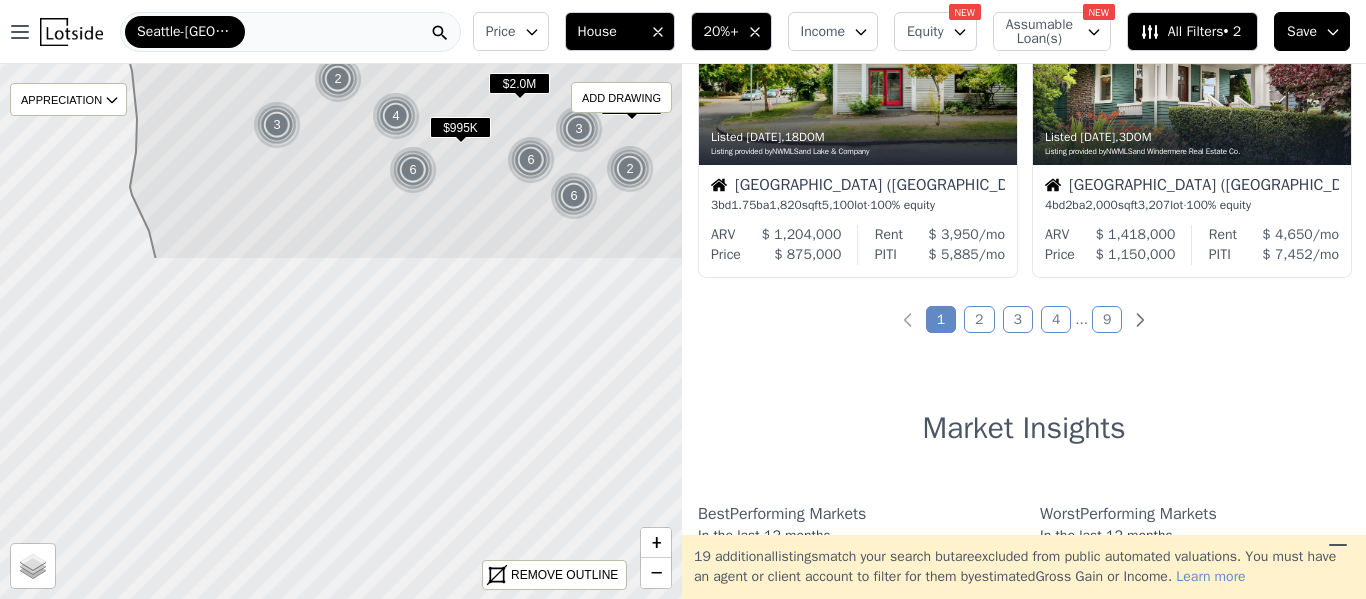 drag, startPoint x: 187, startPoint y: 387, endPoint x: 359, endPoint y: -17, distance: 439.08997 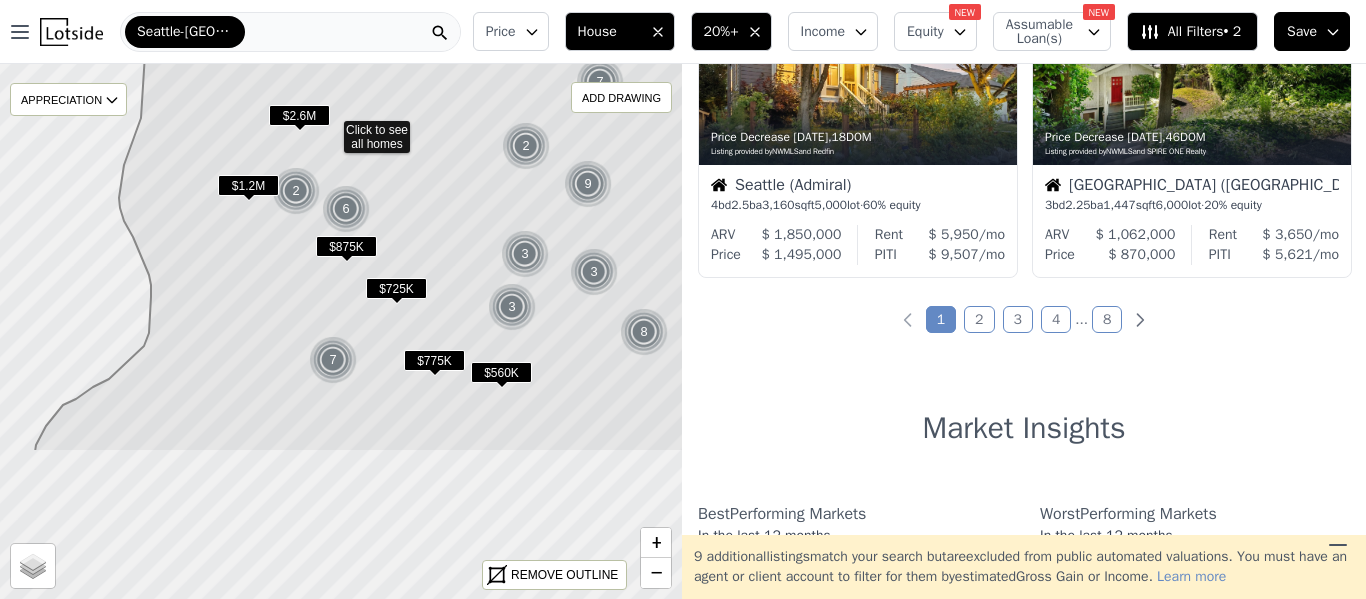 drag, startPoint x: 430, startPoint y: 446, endPoint x: 419, endPoint y: 243, distance: 203.2978 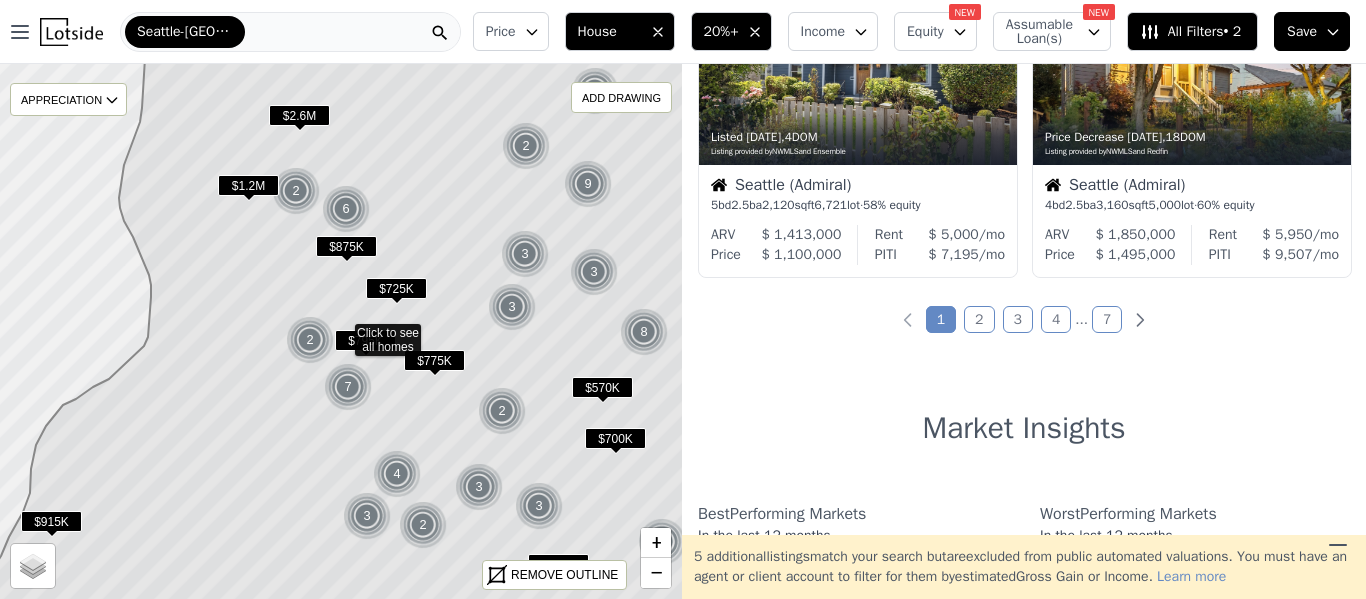 click 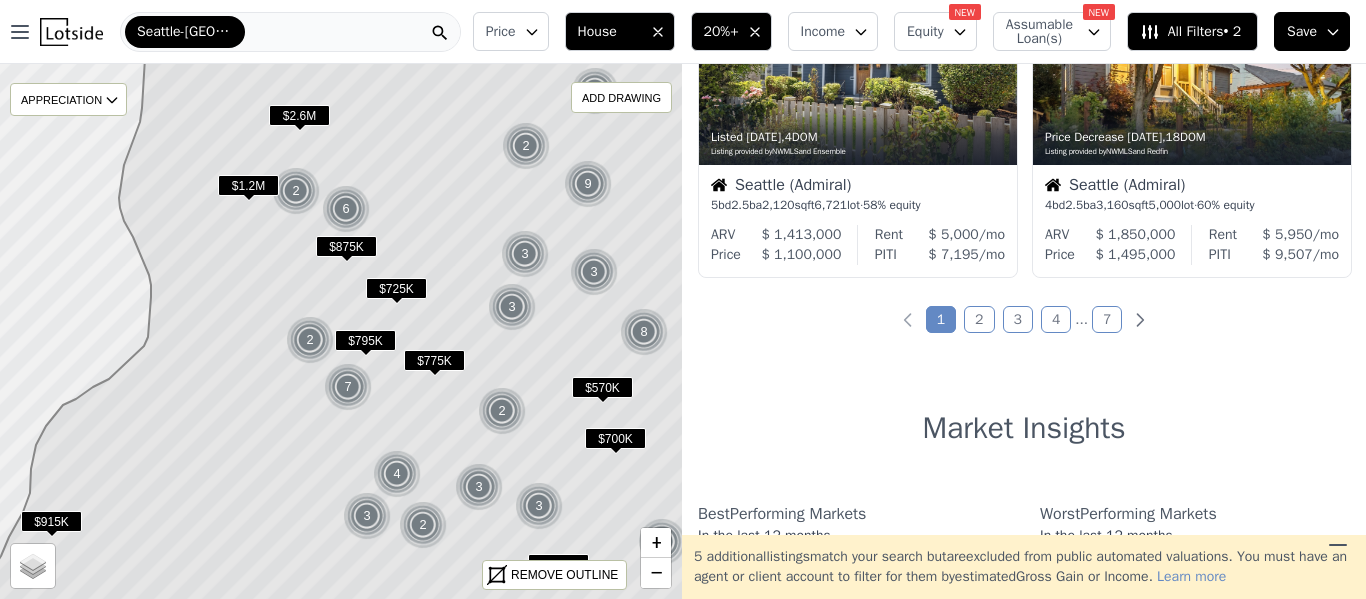 click 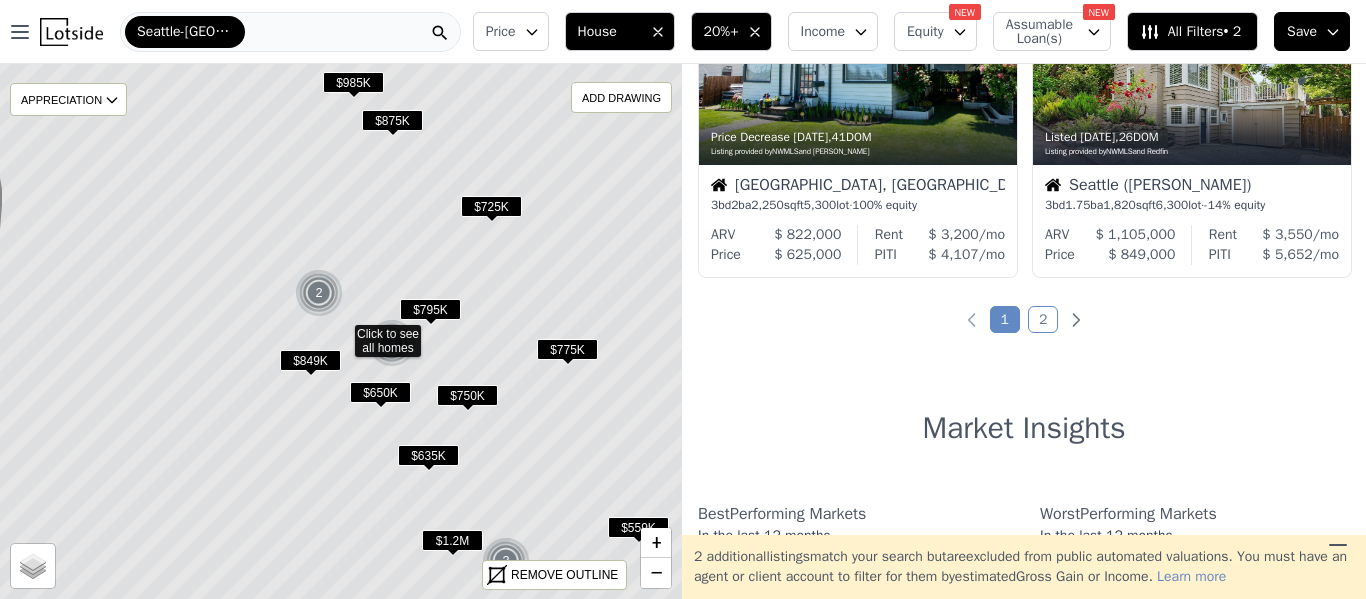 click 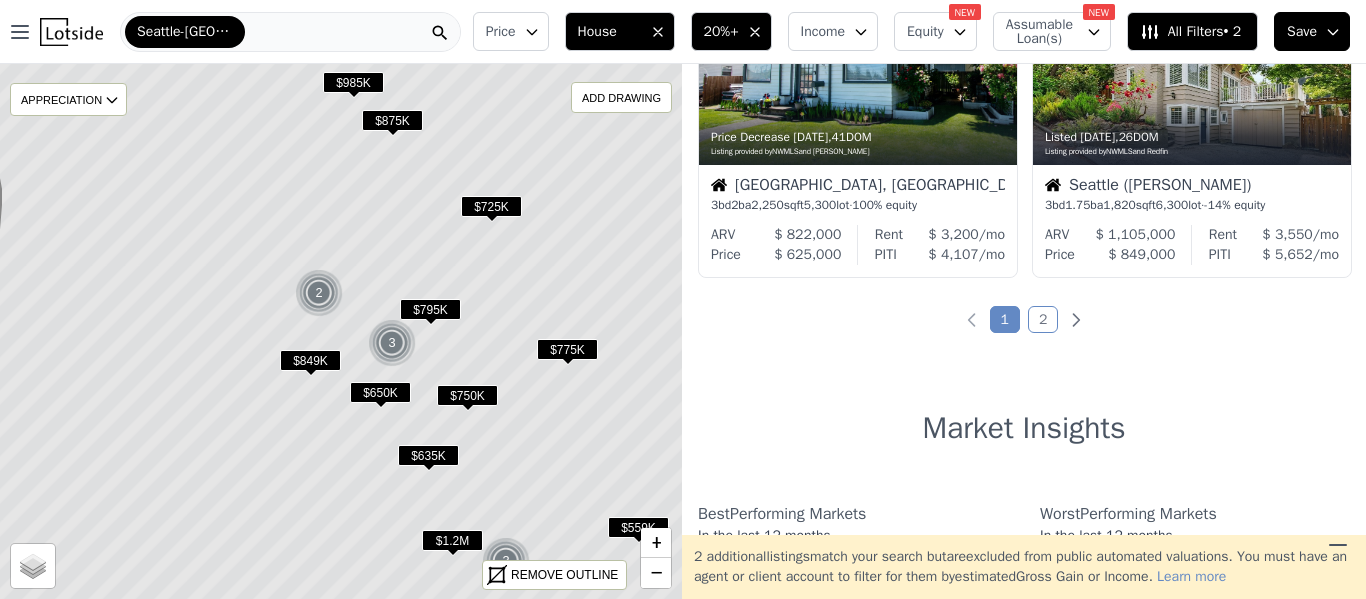 click 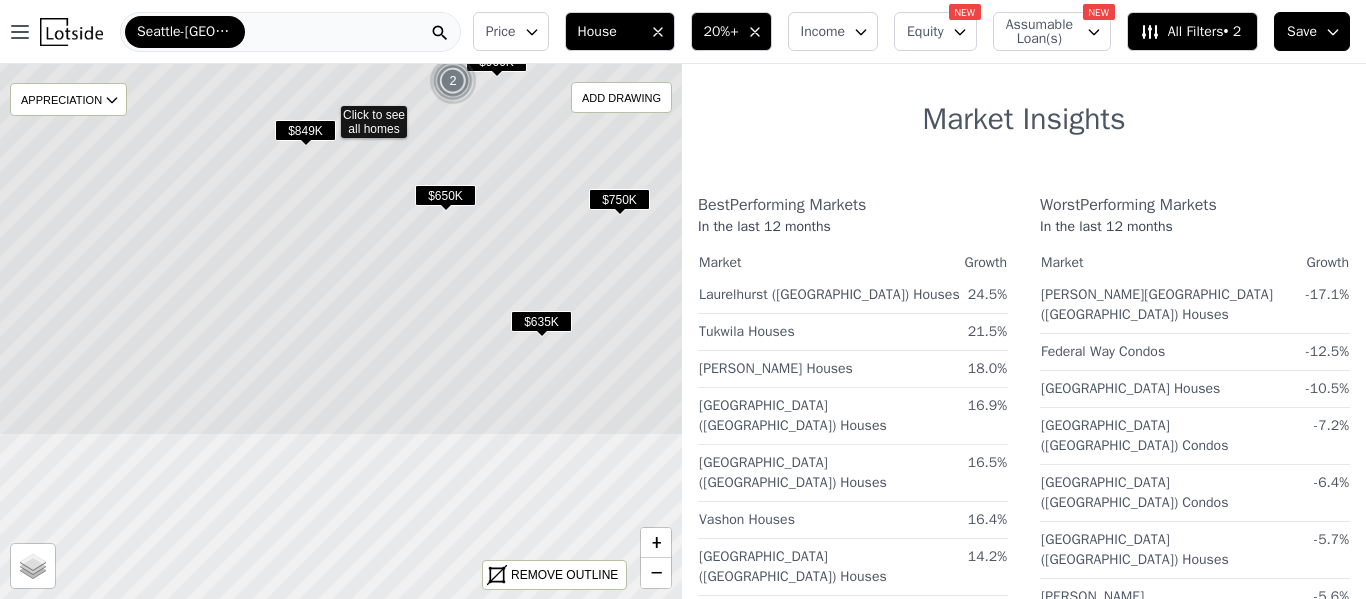 drag, startPoint x: 347, startPoint y: 436, endPoint x: 333, endPoint y: 217, distance: 219.44704 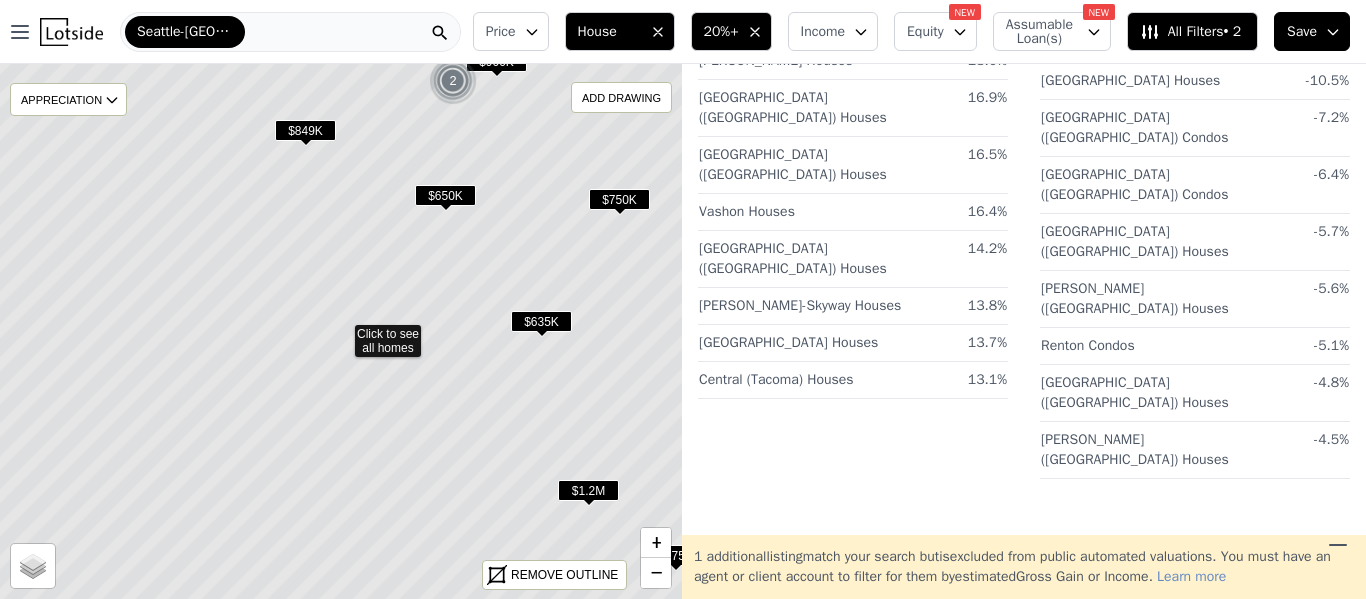 click 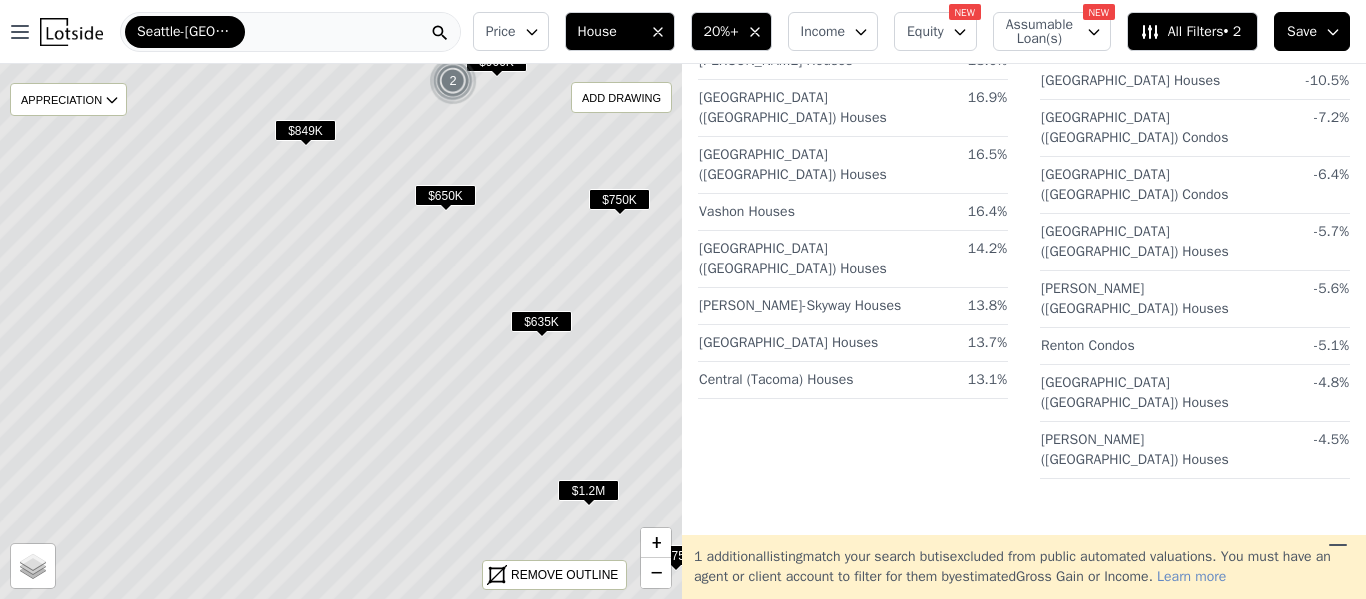 click 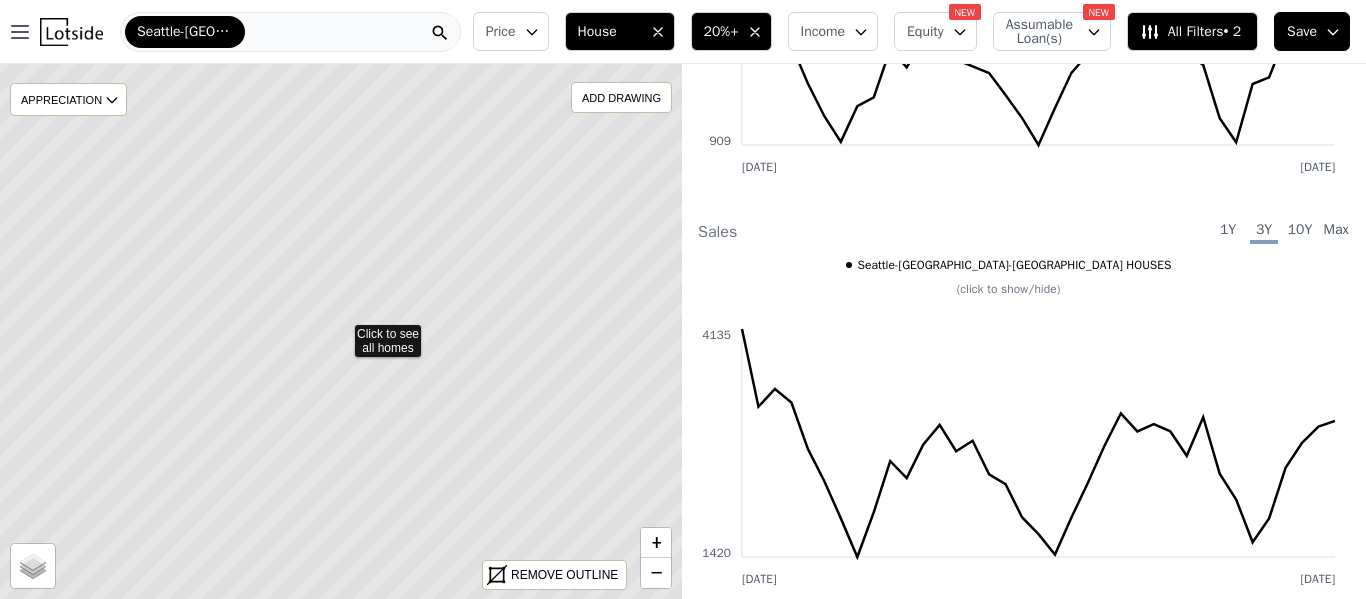 click 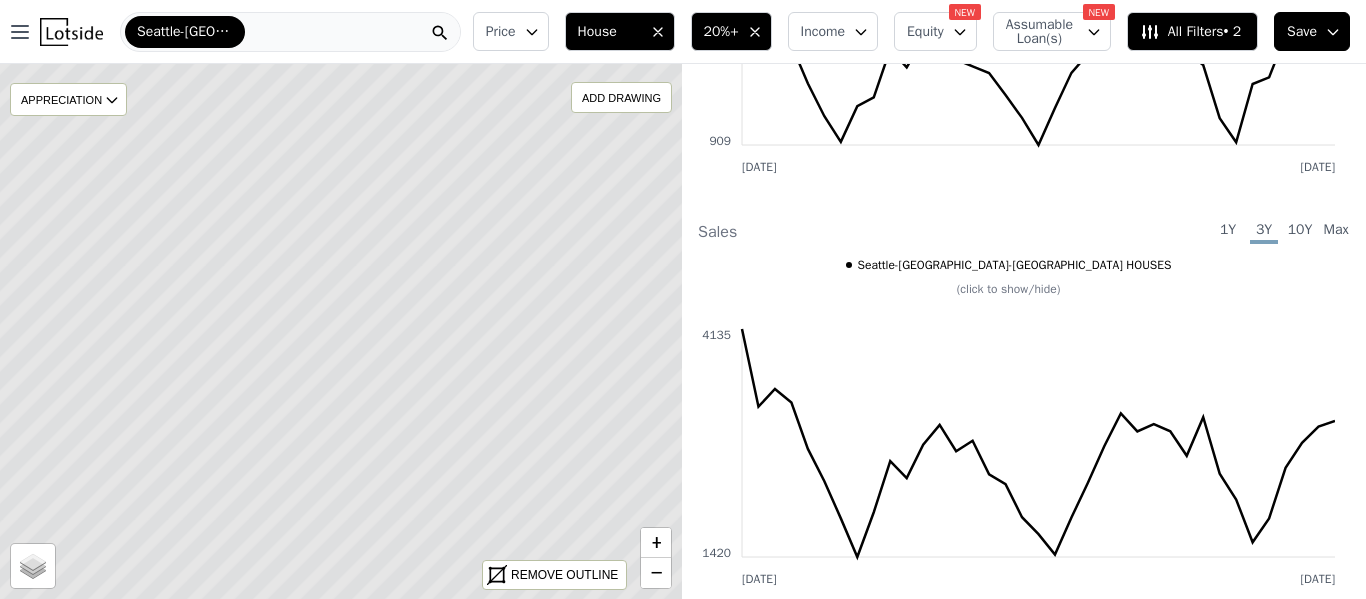 click 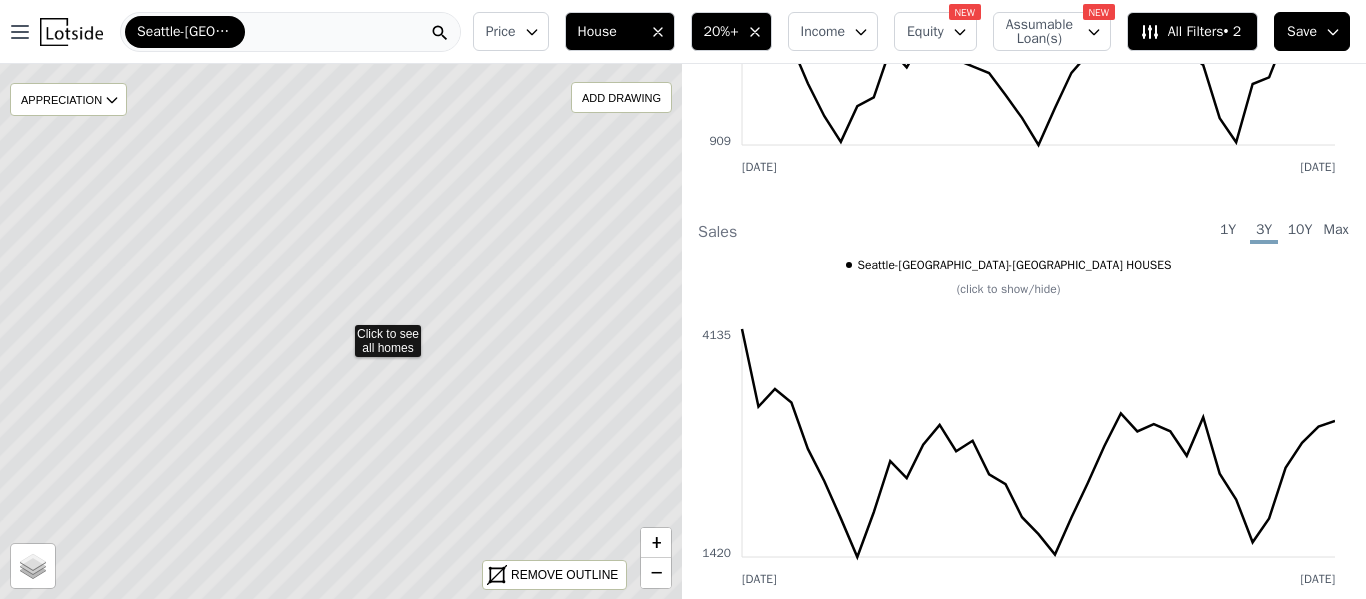 click 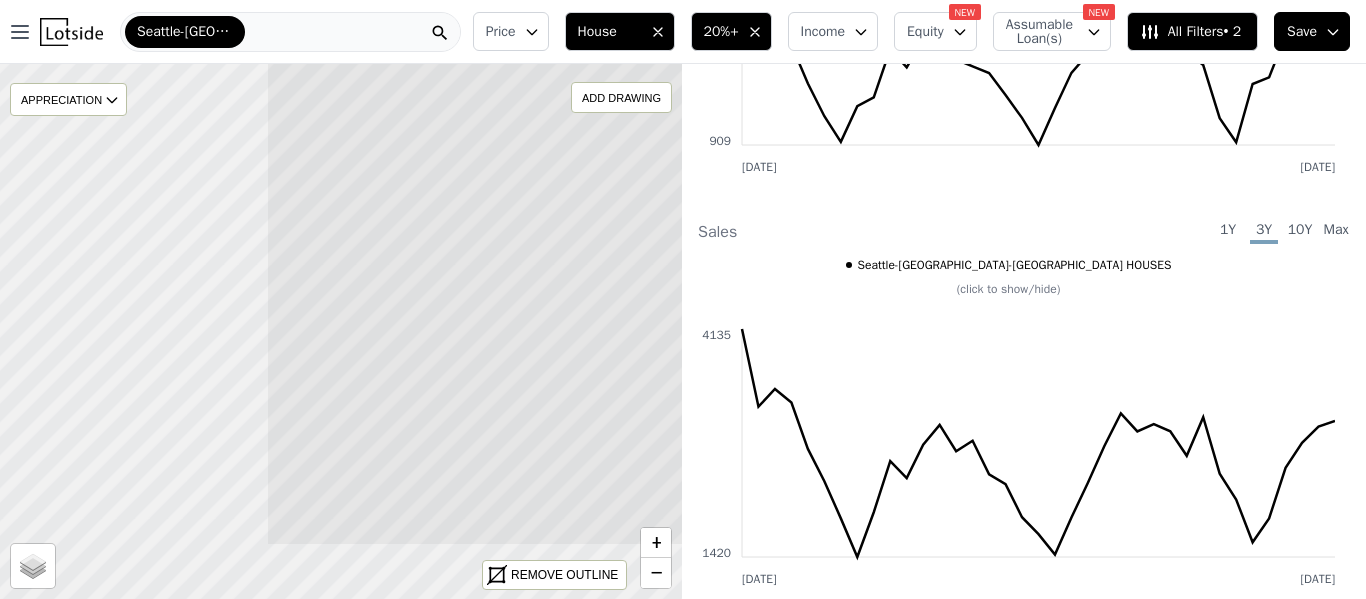 drag, startPoint x: 195, startPoint y: 427, endPoint x: 531, endPoint y: 318, distance: 353.23788 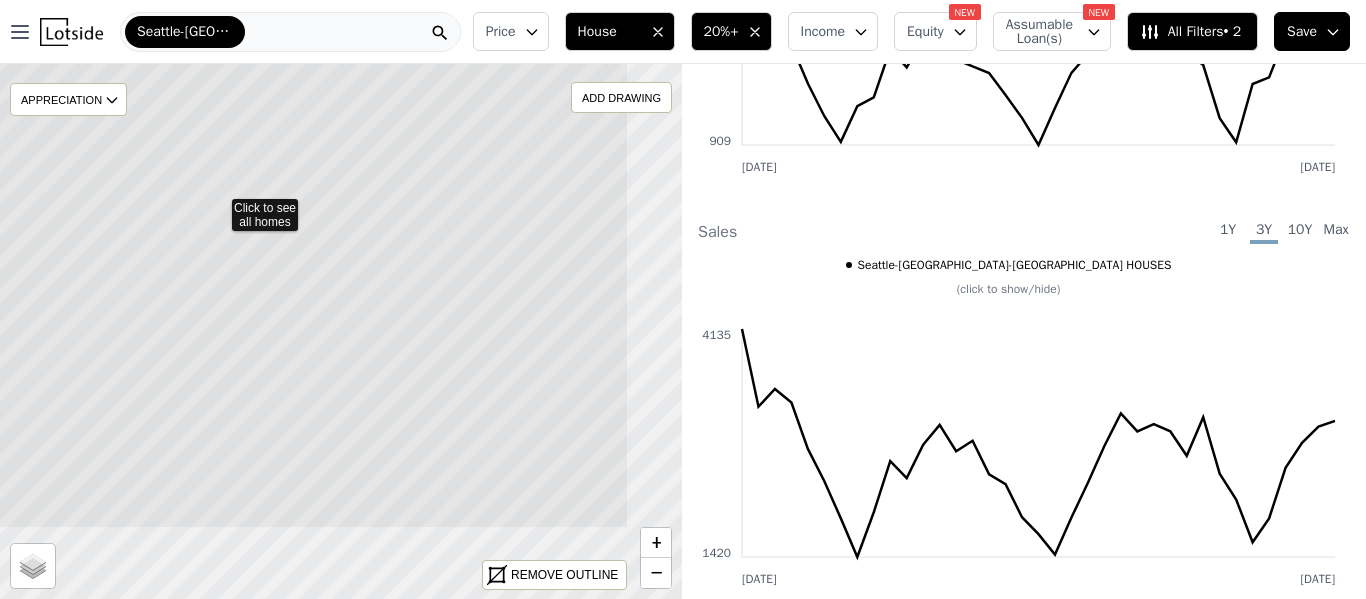 drag, startPoint x: 308, startPoint y: 369, endPoint x: 186, endPoint y: 228, distance: 186.45375 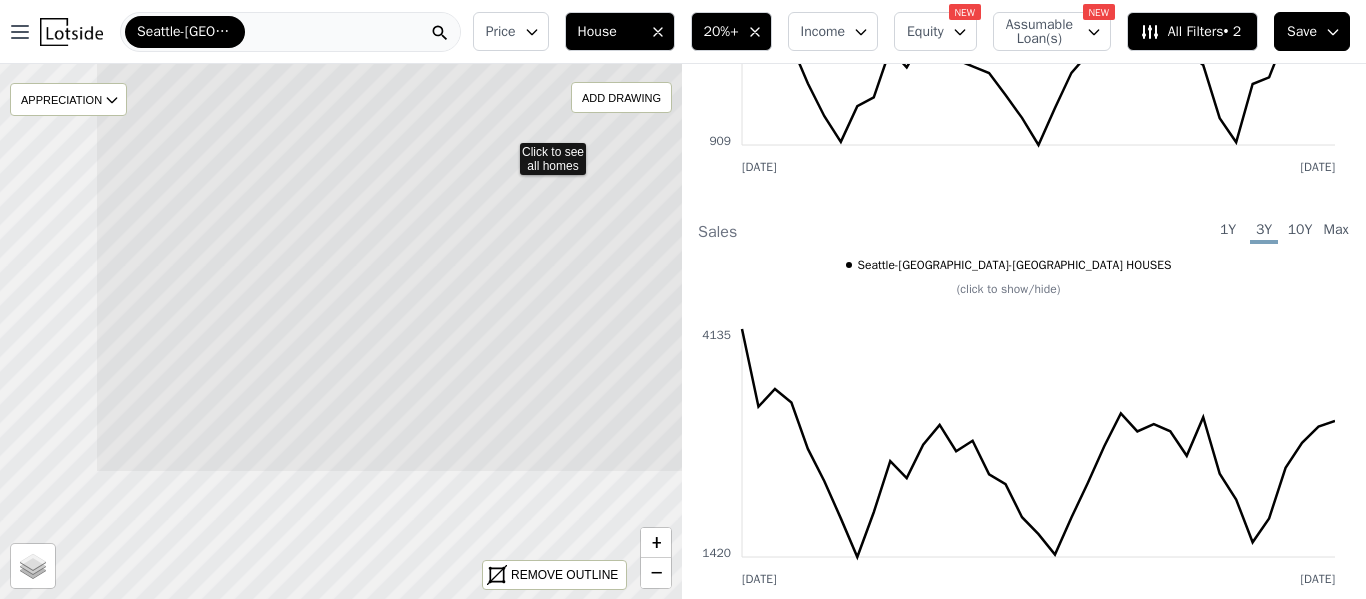 drag, startPoint x: 367, startPoint y: 443, endPoint x: 532, endPoint y: 261, distance: 245.66034 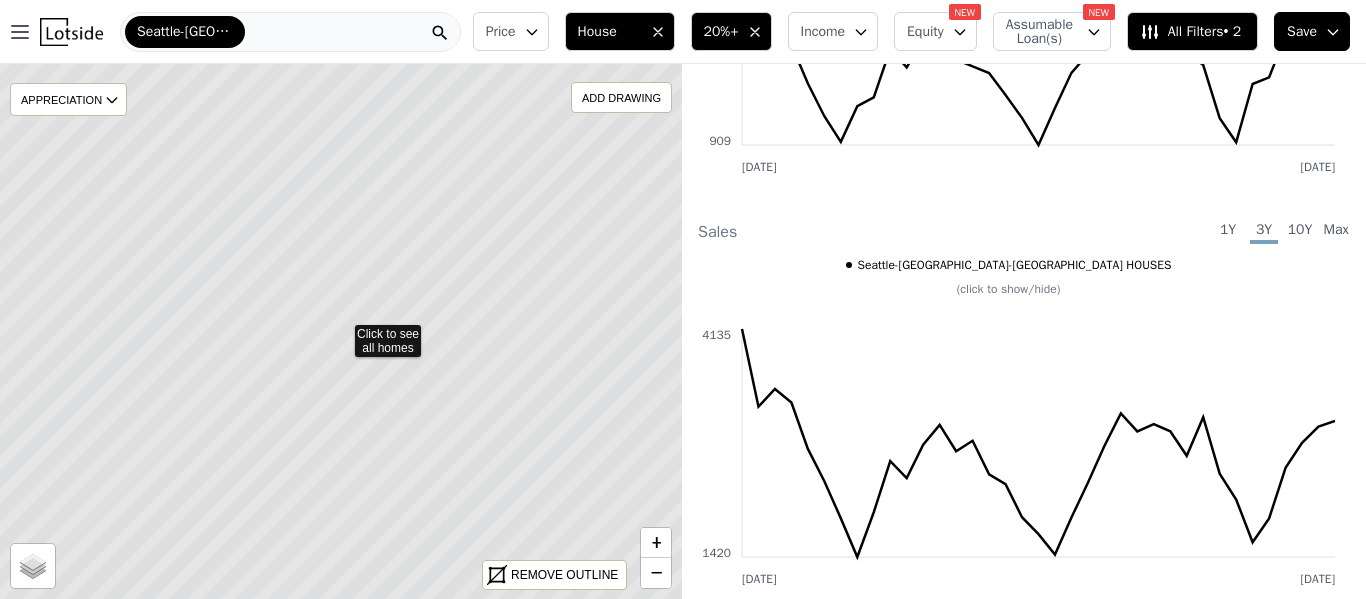 click 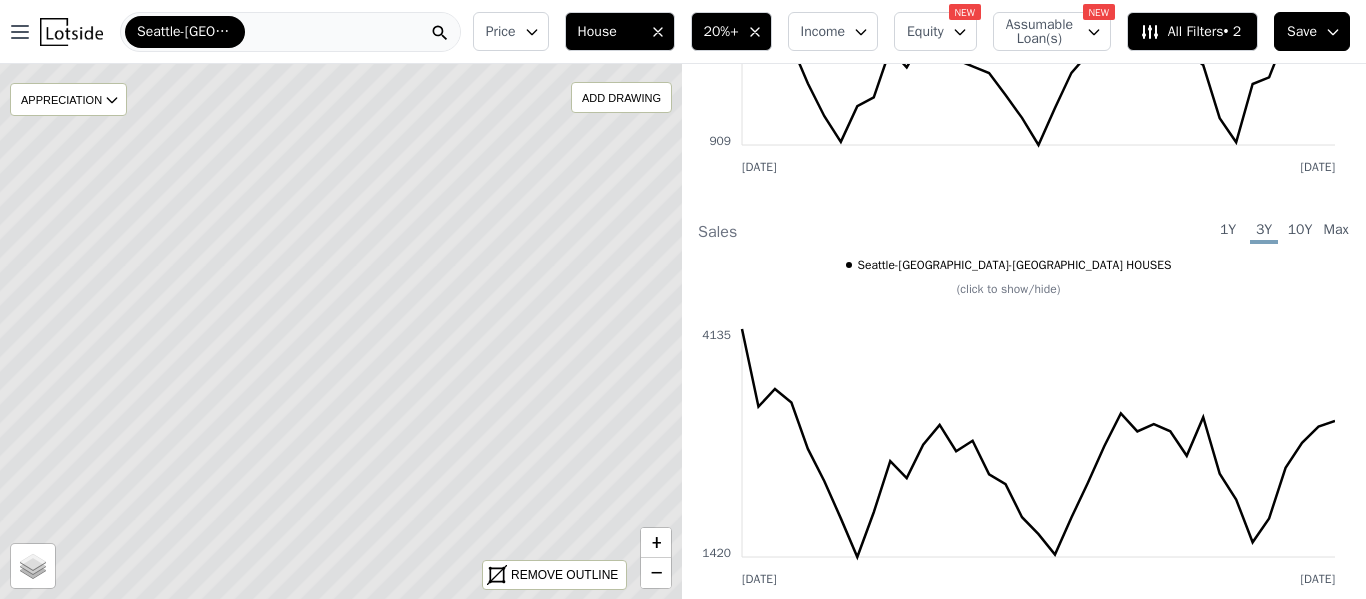click 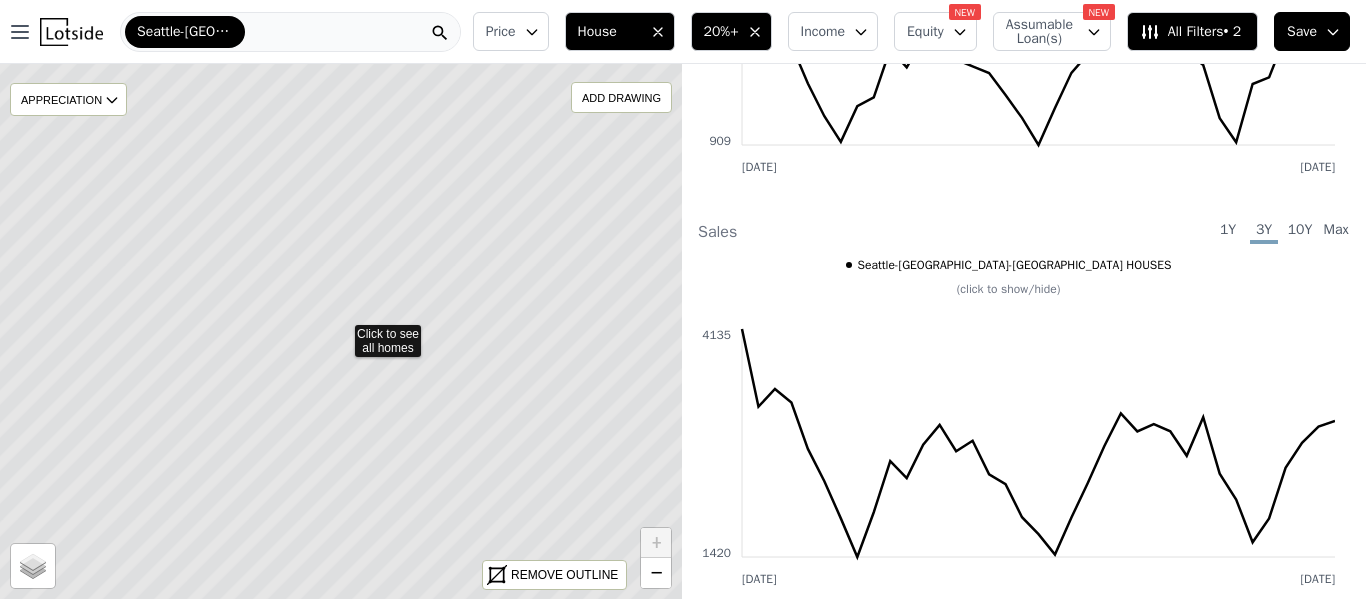 click 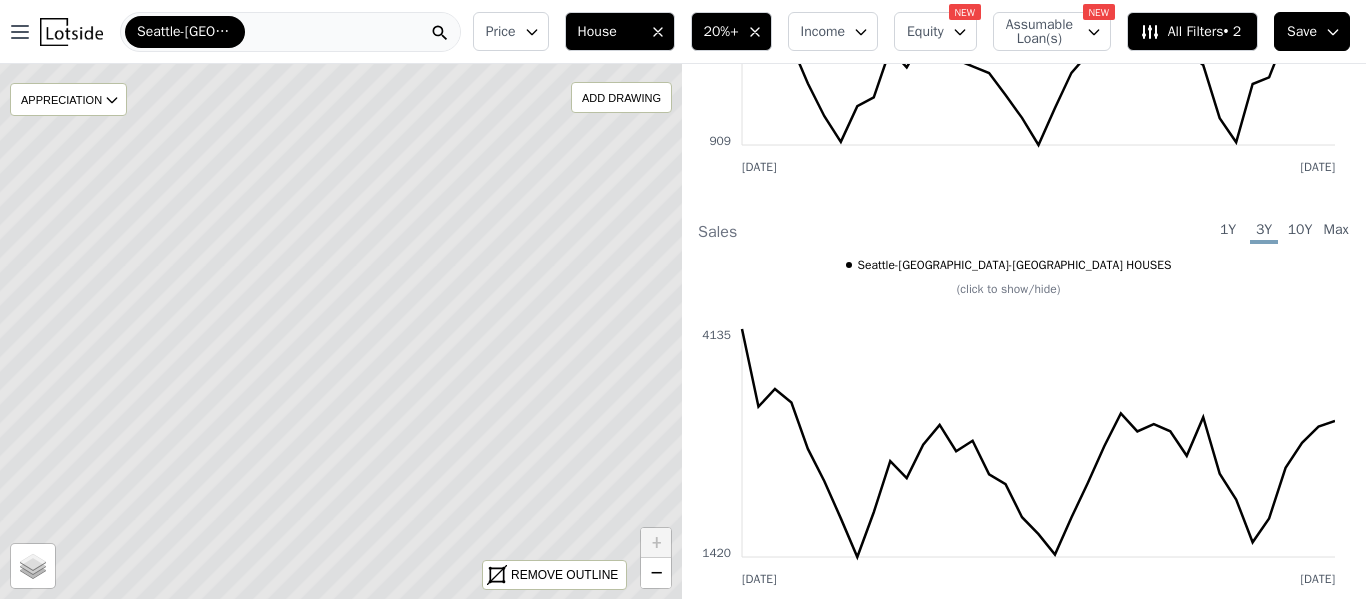 click 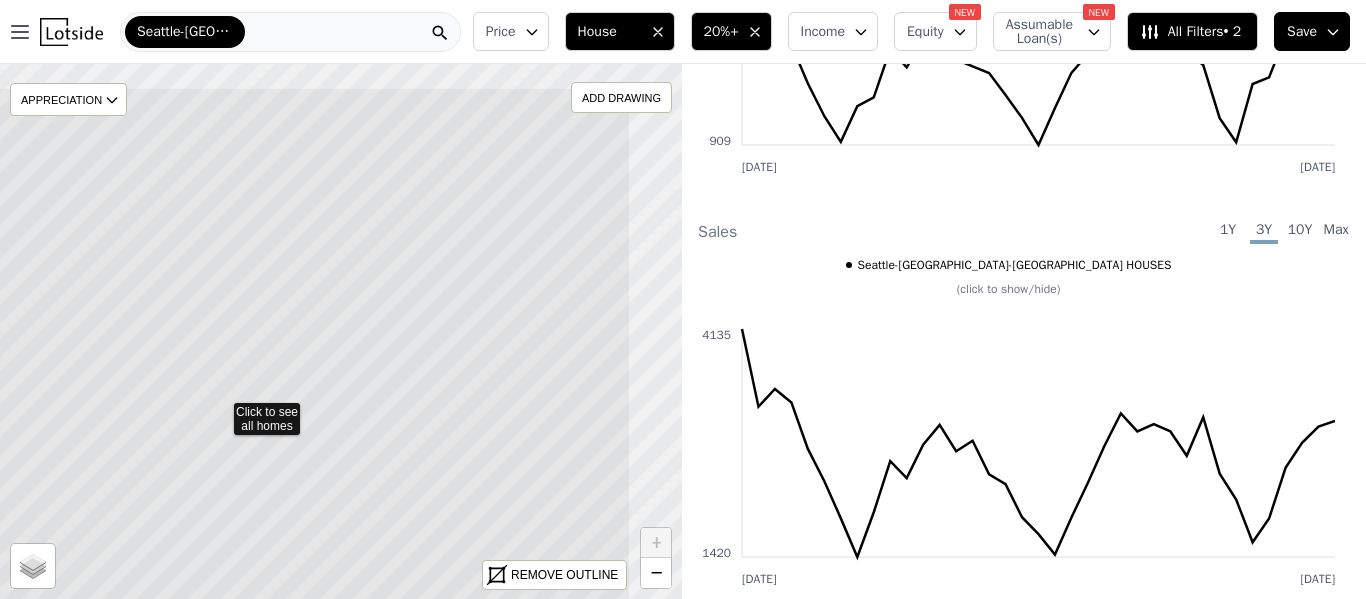 drag, startPoint x: 356, startPoint y: 296, endPoint x: 235, endPoint y: 374, distance: 143.9618 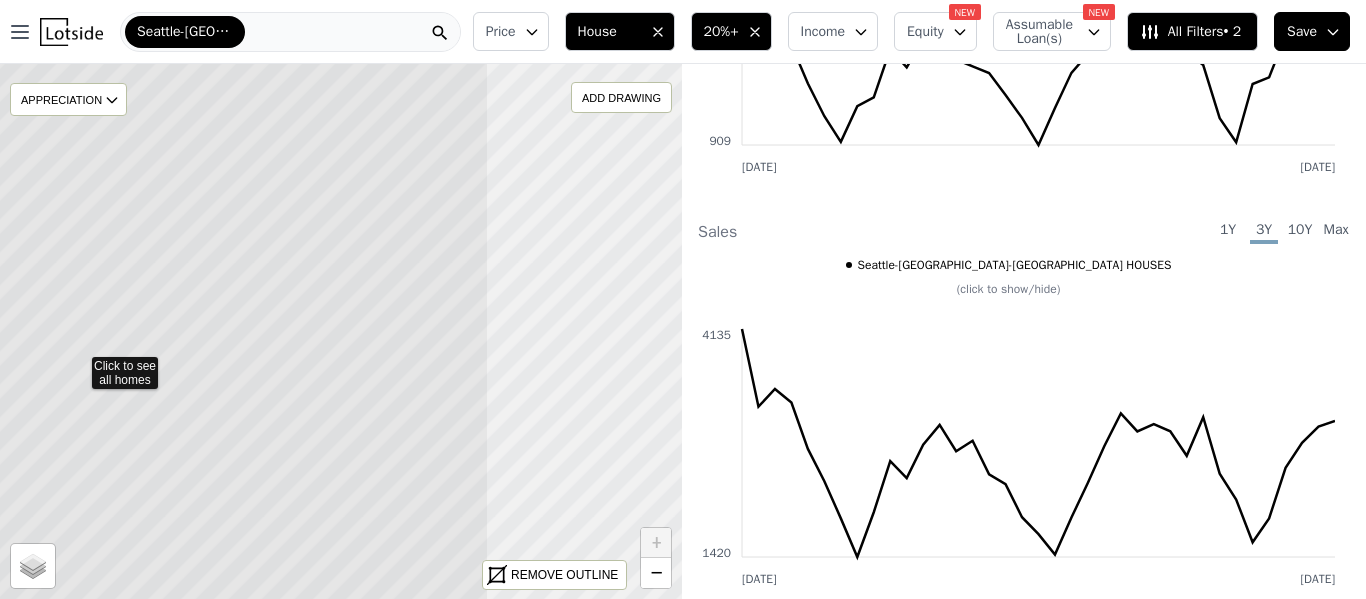 drag, startPoint x: 451, startPoint y: 318, endPoint x: 184, endPoint y: 346, distance: 268.46414 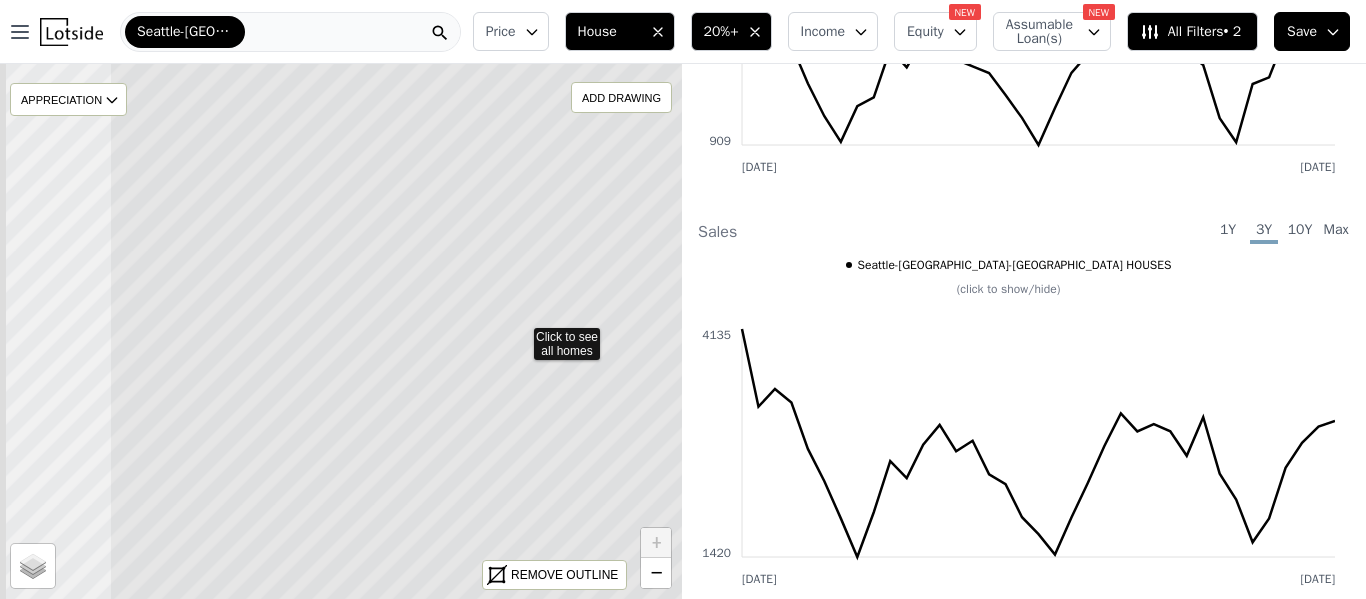 drag, startPoint x: 441, startPoint y: 378, endPoint x: 672, endPoint y: 375, distance: 231.01949 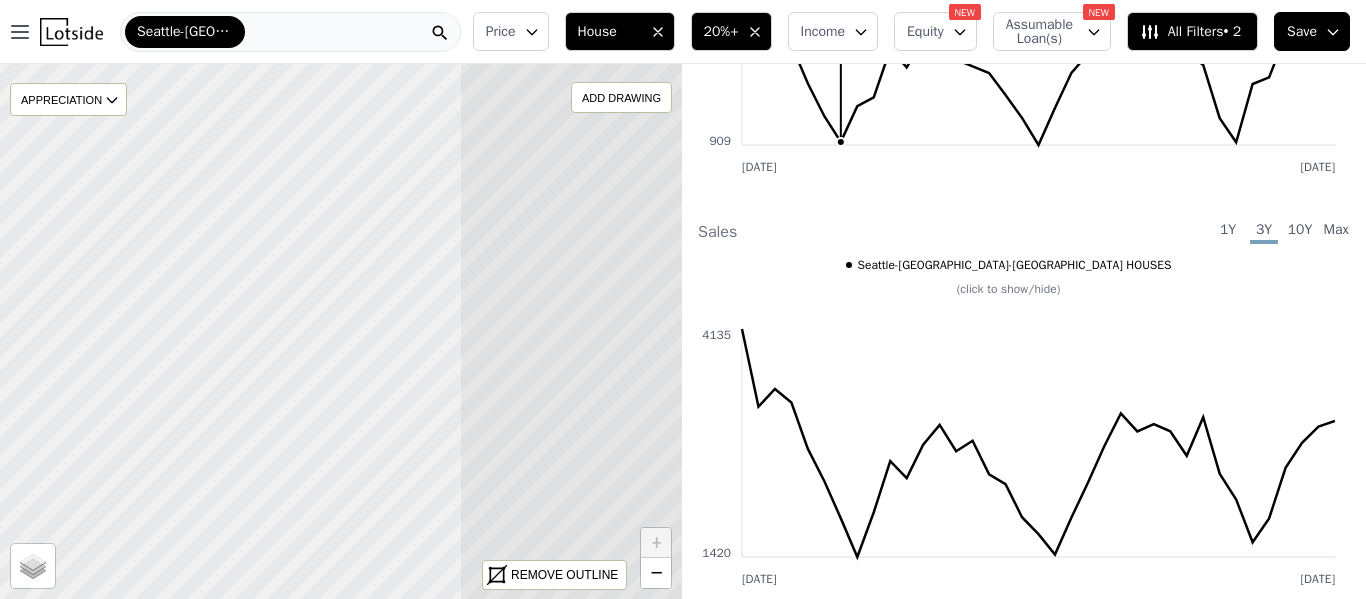 drag, startPoint x: 306, startPoint y: 419, endPoint x: 851, endPoint y: 385, distance: 546.0595 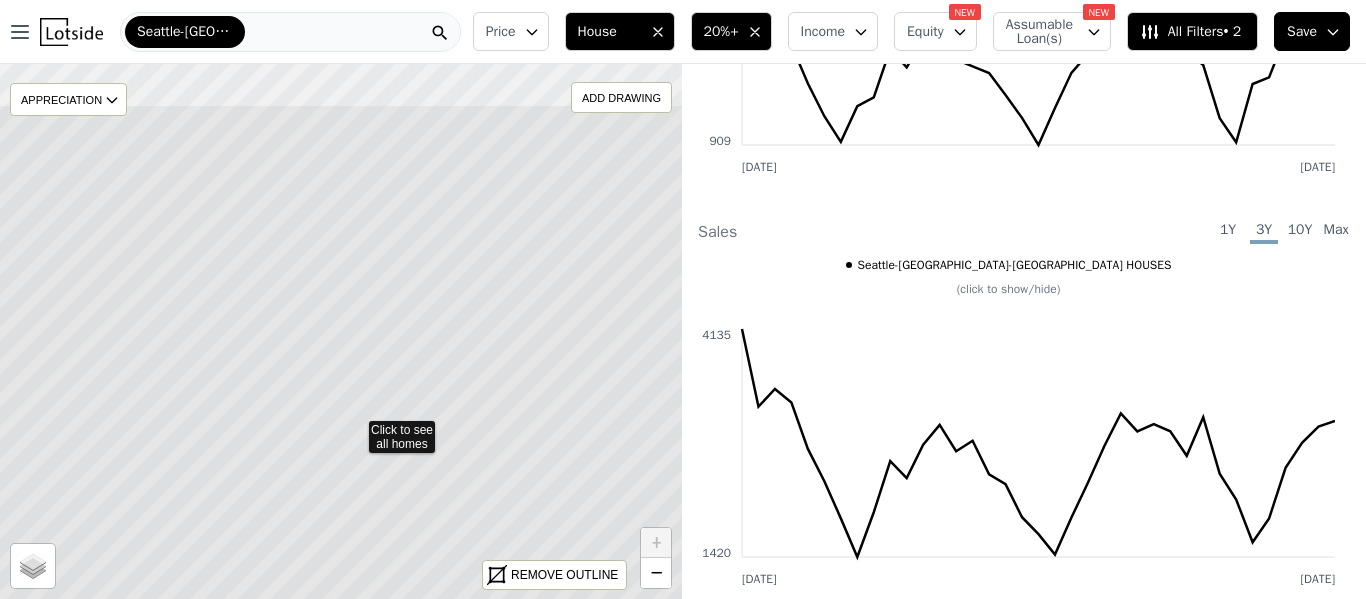 drag, startPoint x: 409, startPoint y: 537, endPoint x: 421, endPoint y: 646, distance: 109.65856 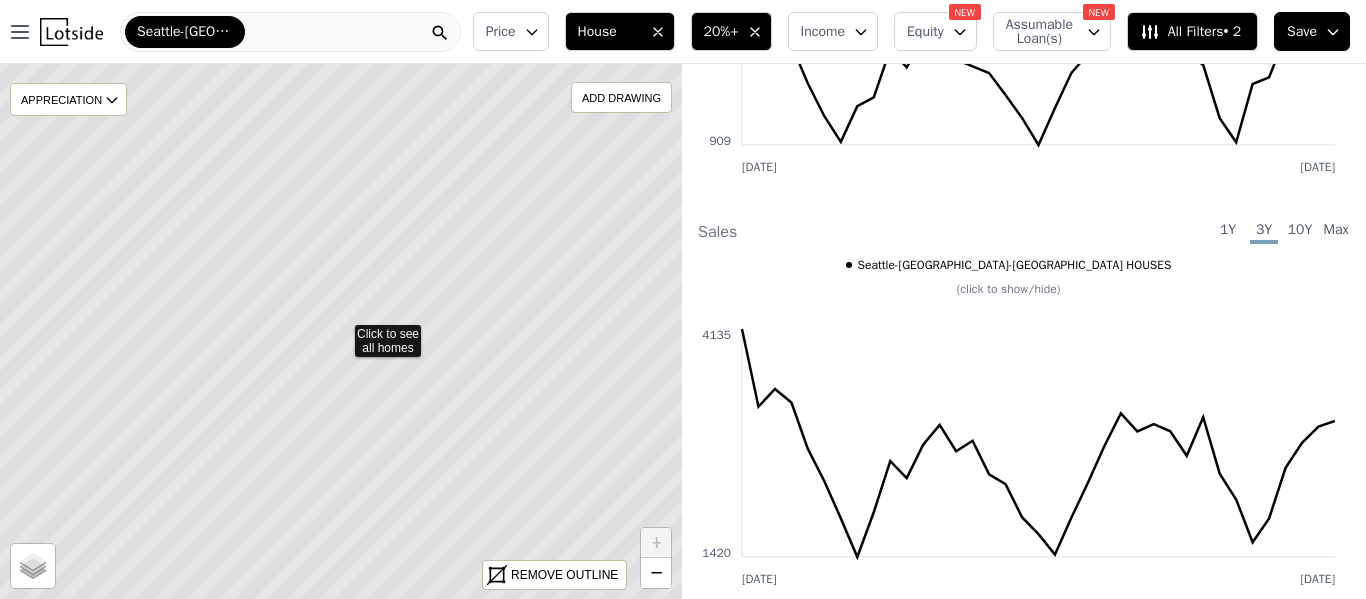 click 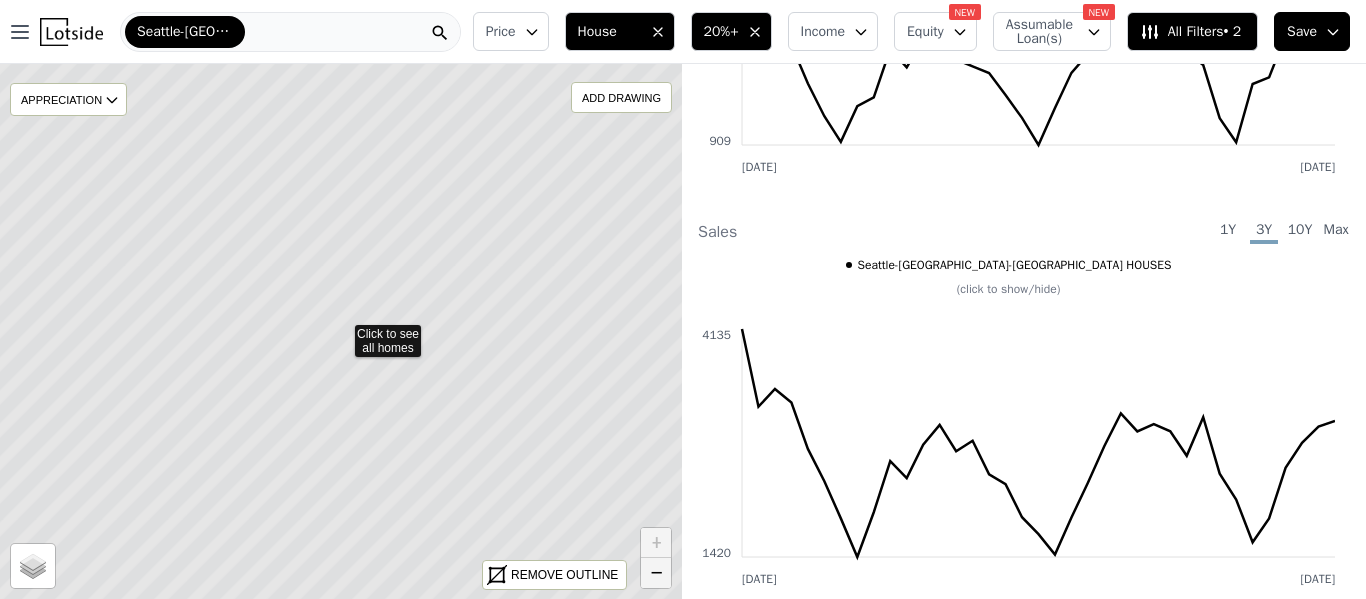 click on "−" at bounding box center [656, 573] 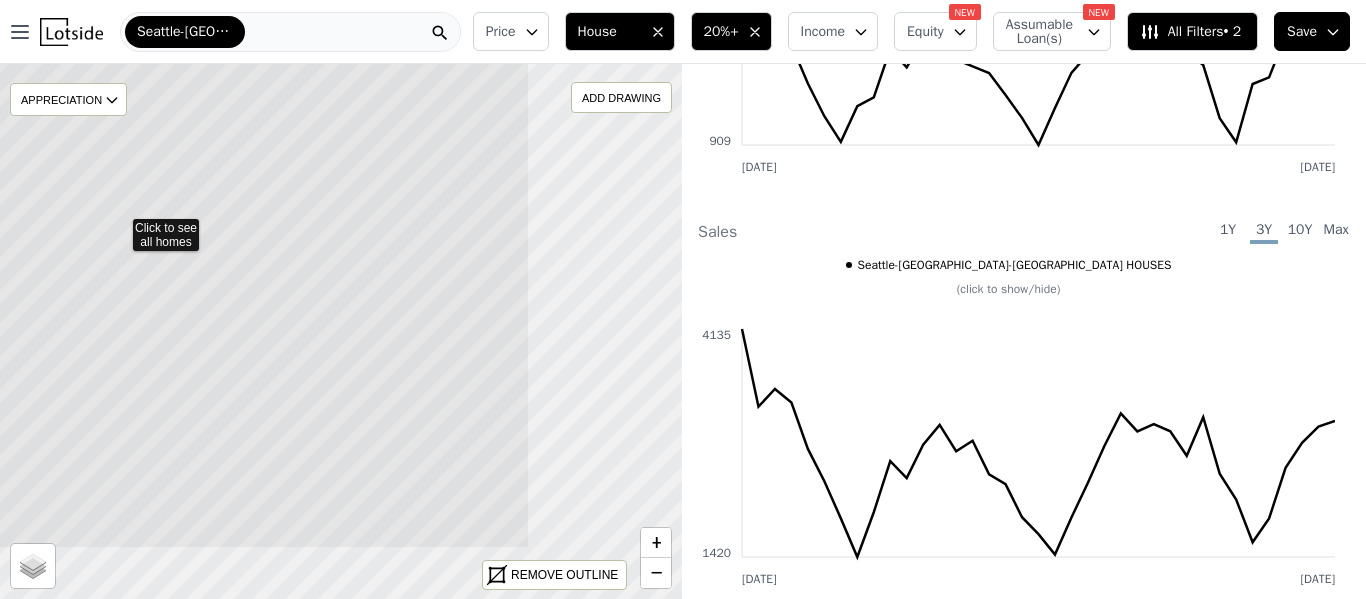drag, startPoint x: 421, startPoint y: 415, endPoint x: 201, endPoint y: 305, distance: 245.96748 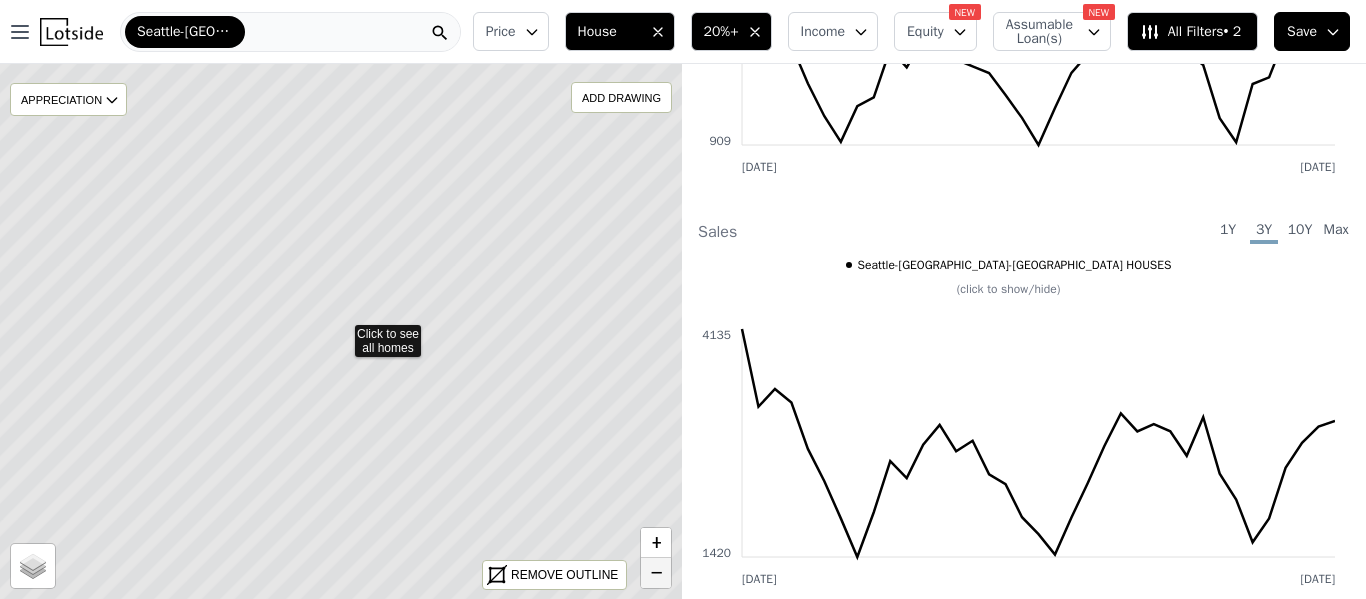 click on "−" at bounding box center (656, 573) 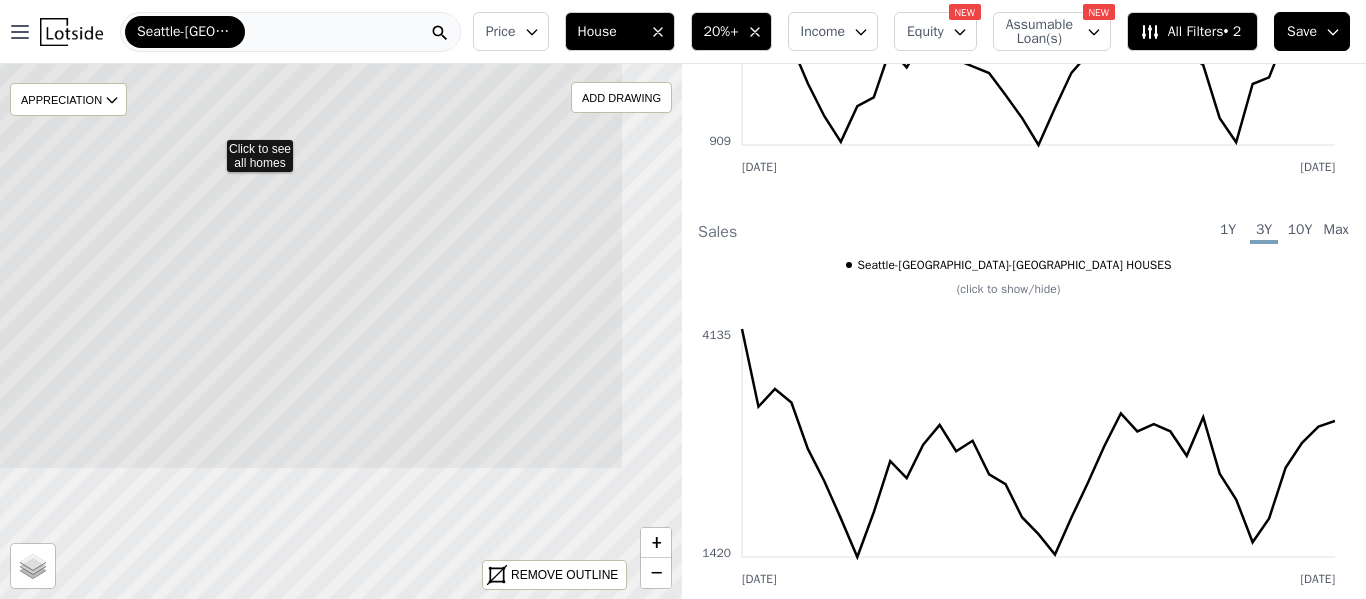 drag, startPoint x: 513, startPoint y: 534, endPoint x: 374, endPoint y: 348, distance: 232.20035 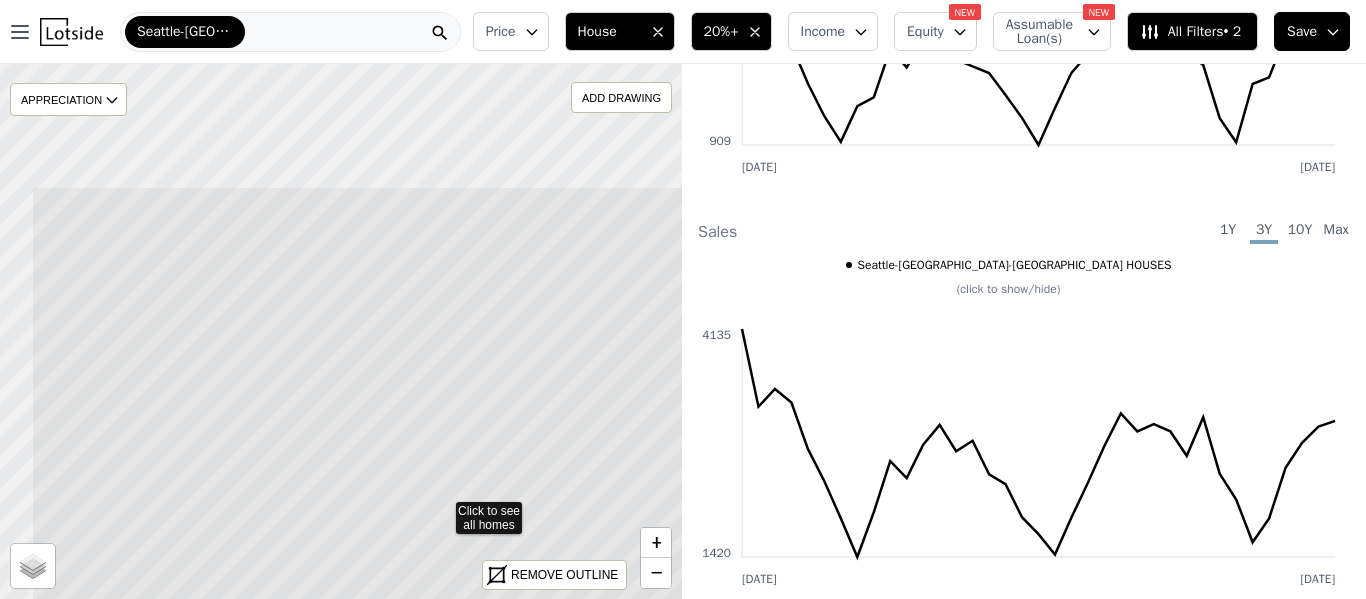 drag, startPoint x: 299, startPoint y: 263, endPoint x: 400, endPoint y: 440, distance: 203.78911 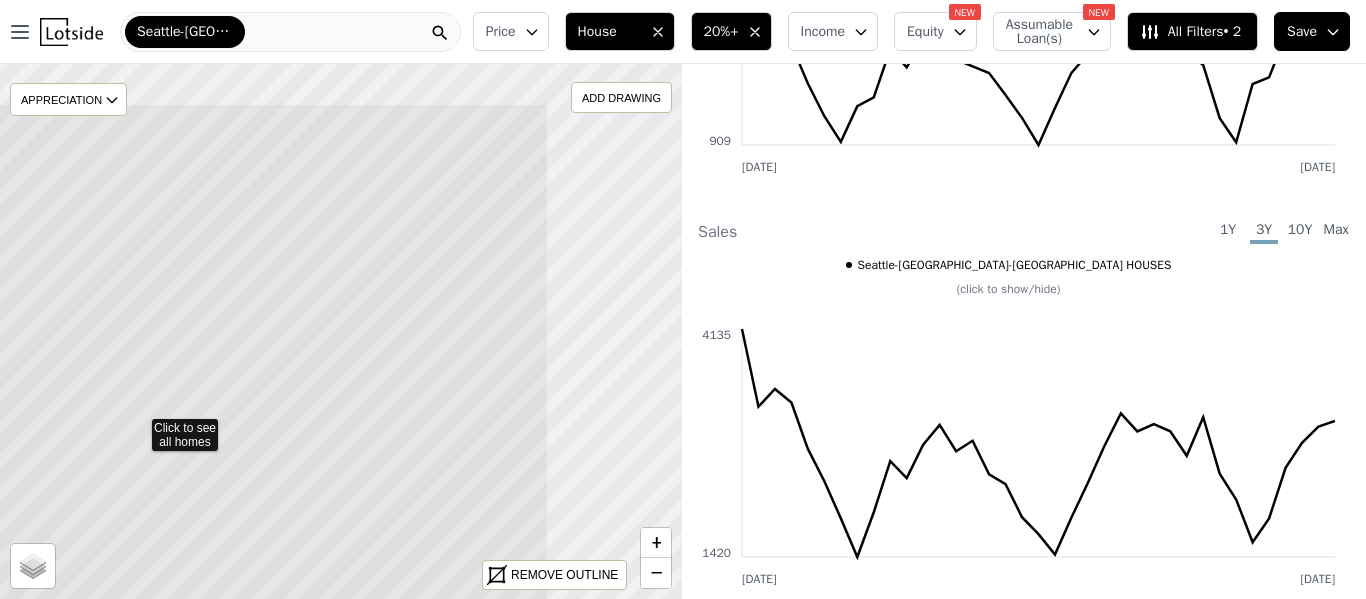 drag, startPoint x: 326, startPoint y: 200, endPoint x: 122, endPoint y: 294, distance: 224.61522 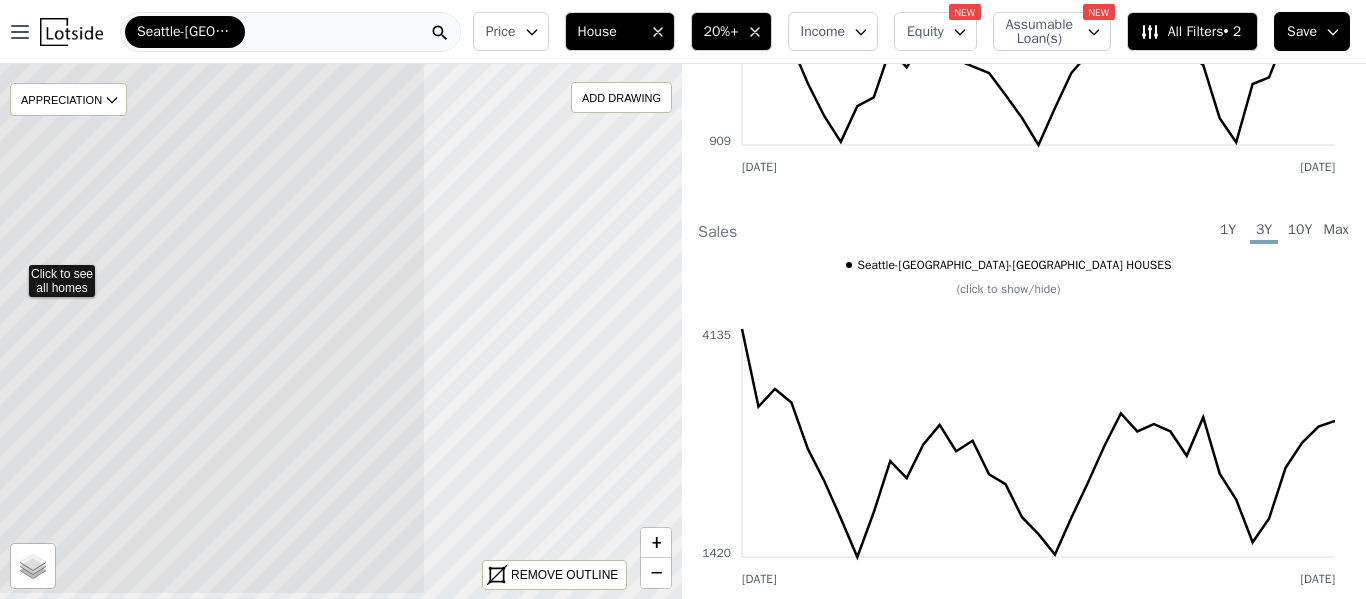 drag, startPoint x: 355, startPoint y: 485, endPoint x: 23, endPoint y: 426, distance: 337.20172 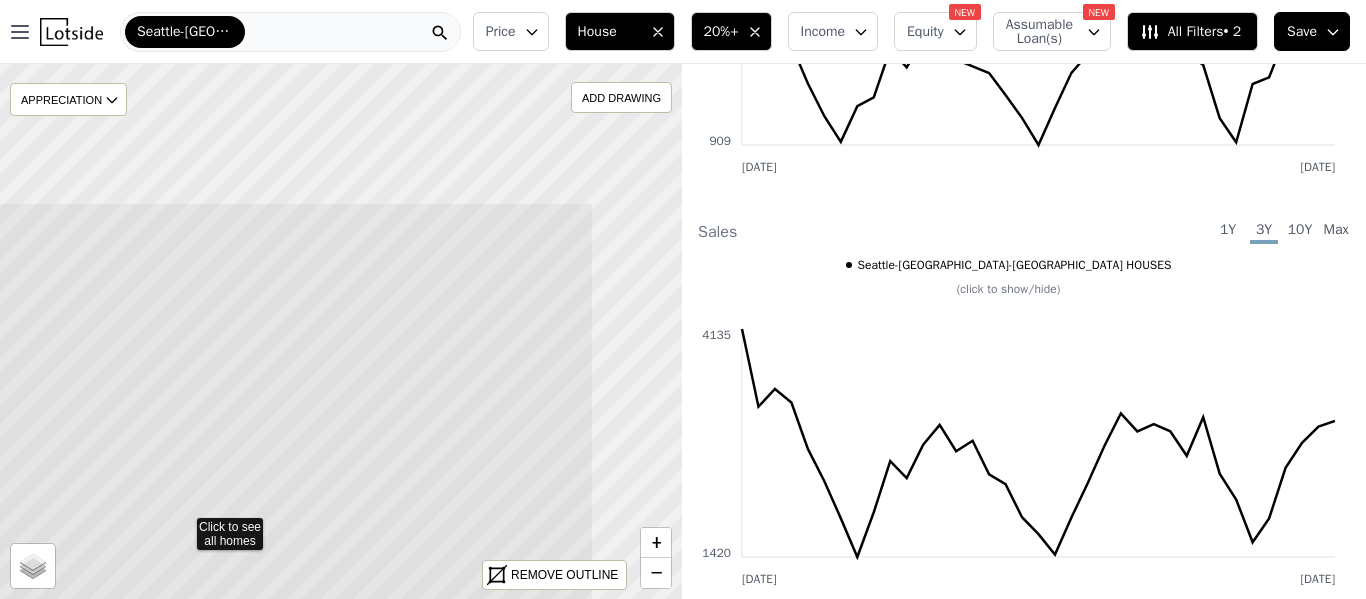 drag, startPoint x: 383, startPoint y: 453, endPoint x: 245, endPoint y: 646, distance: 237.26146 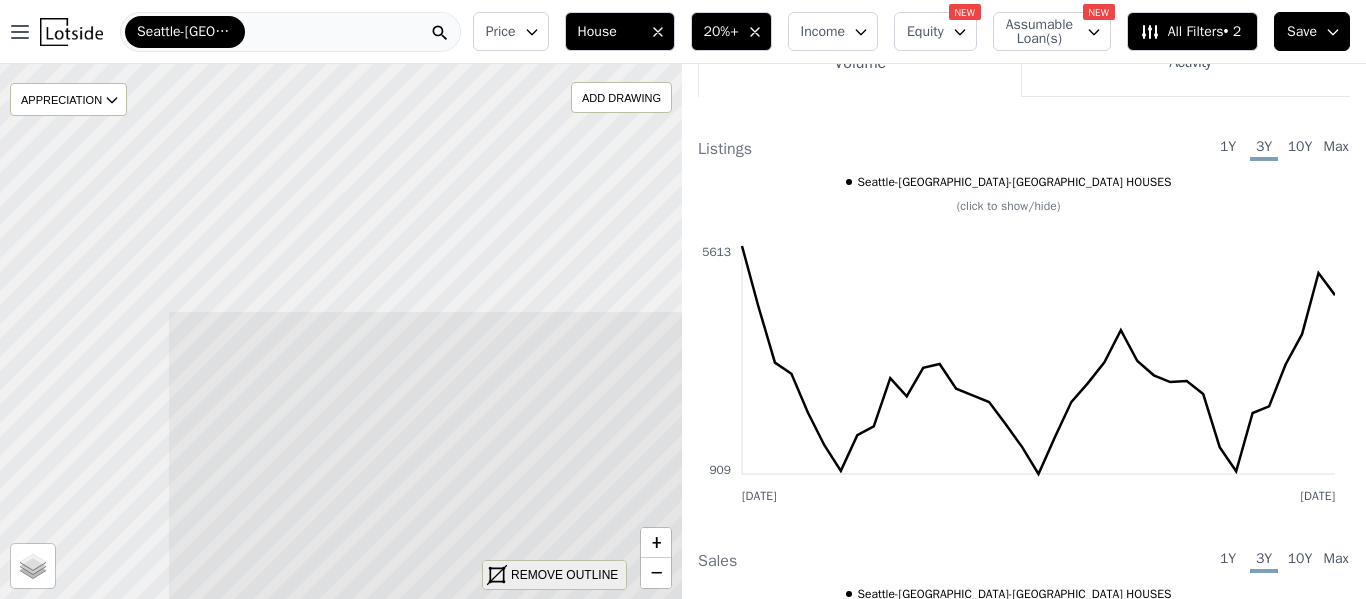 drag, startPoint x: 267, startPoint y: 267, endPoint x: 504, endPoint y: 568, distance: 383.10574 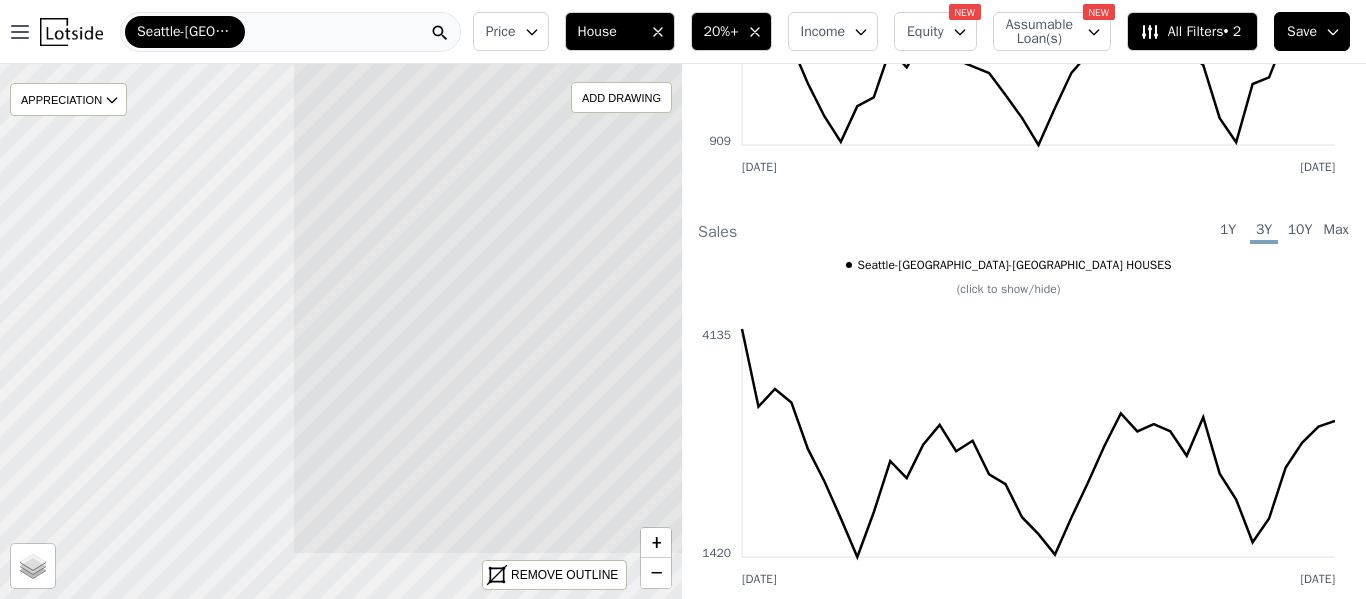 drag, startPoint x: 300, startPoint y: 415, endPoint x: 665, endPoint y: 312, distance: 379.25455 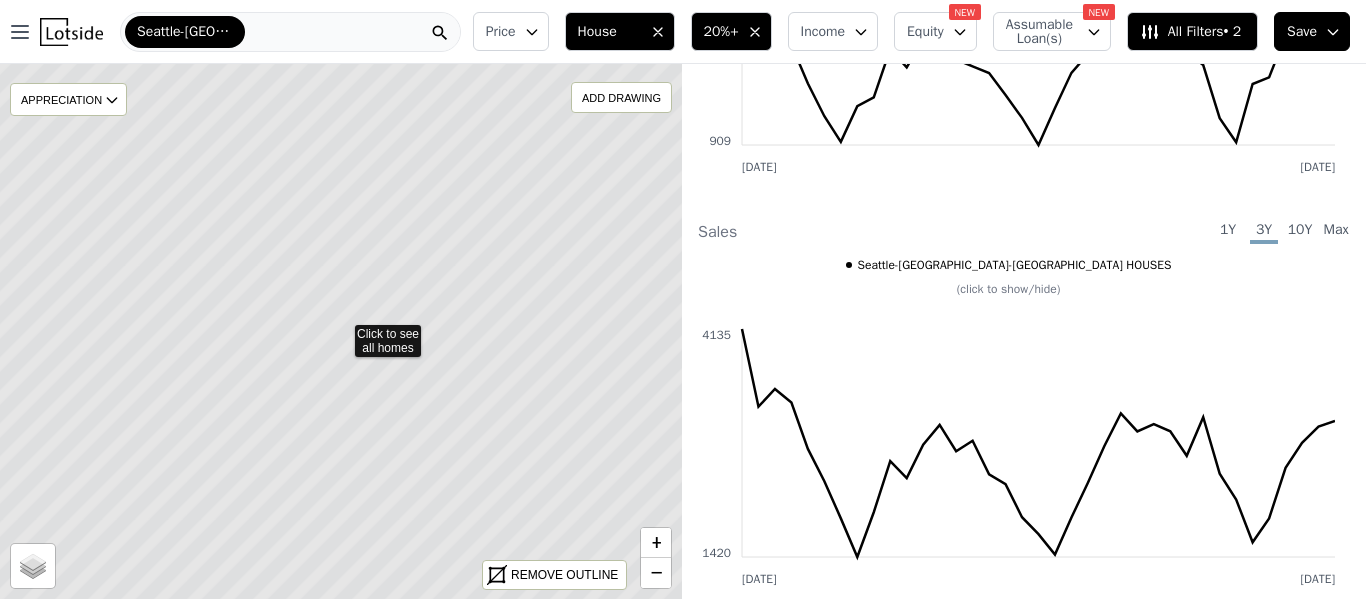 click 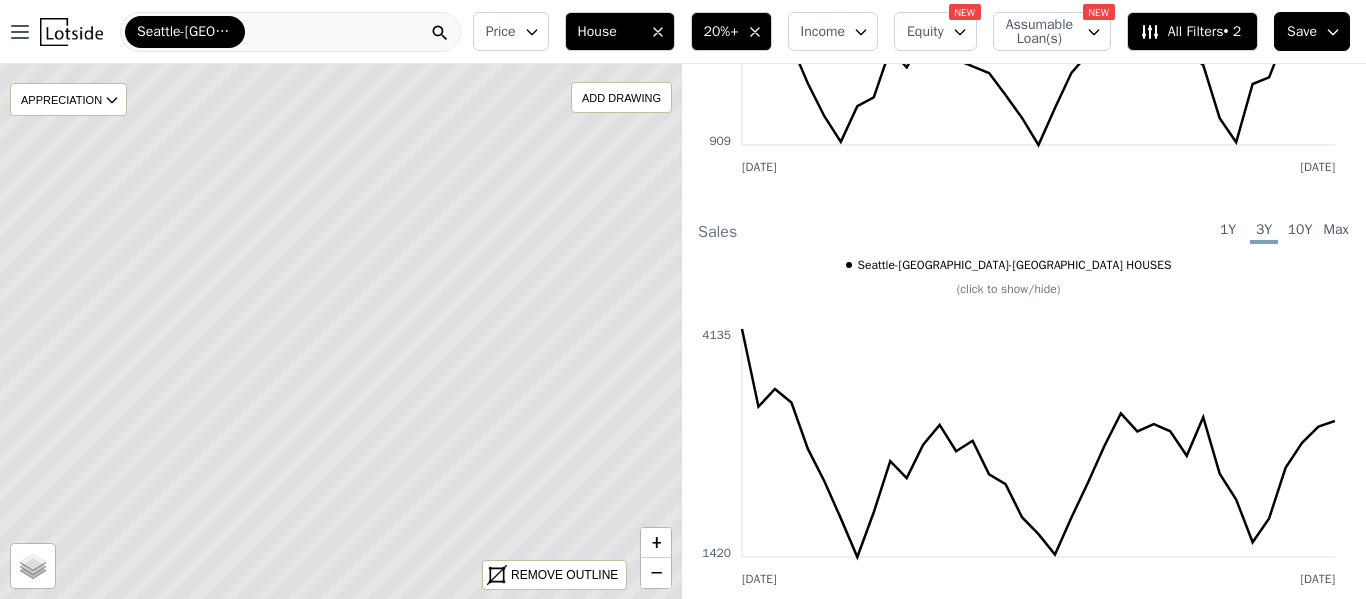click 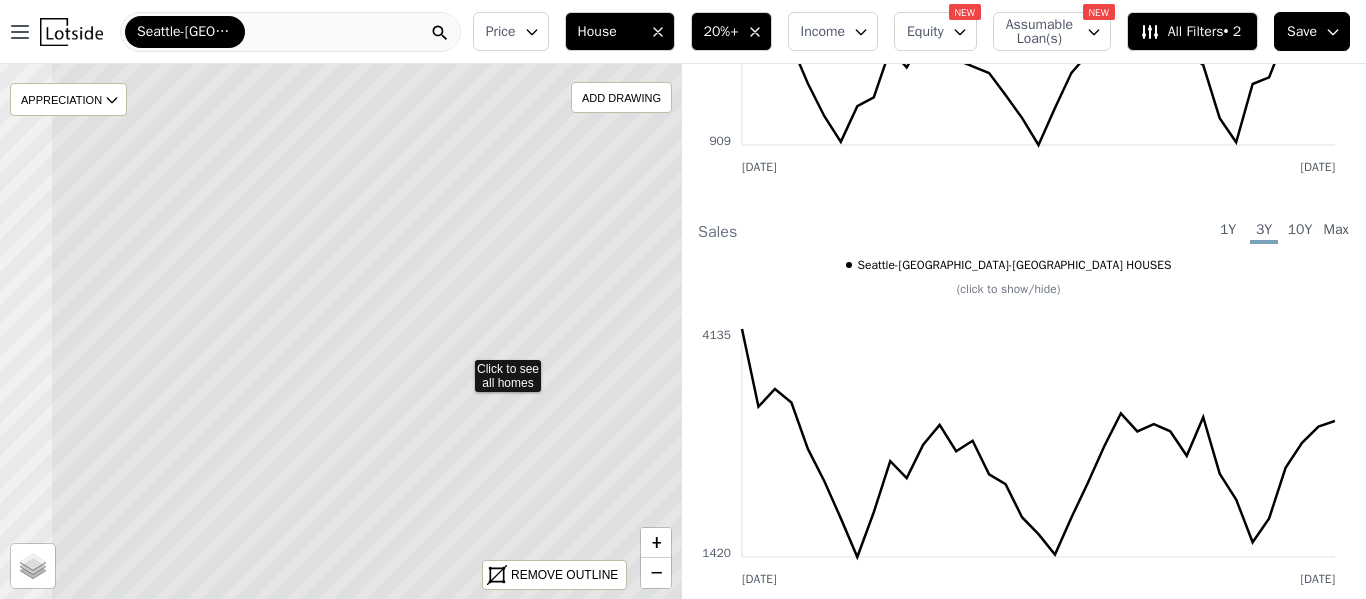 drag, startPoint x: 278, startPoint y: 395, endPoint x: 398, endPoint y: 430, distance: 125 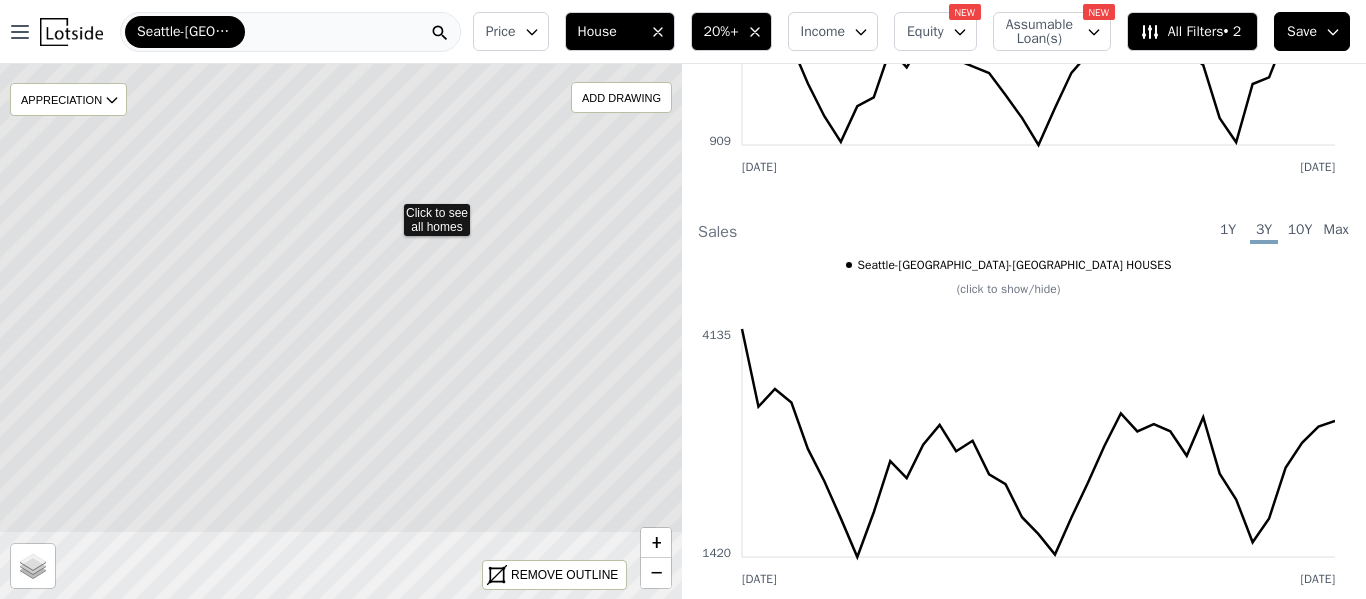 drag, startPoint x: 163, startPoint y: 480, endPoint x: 212, endPoint y: 359, distance: 130.54501 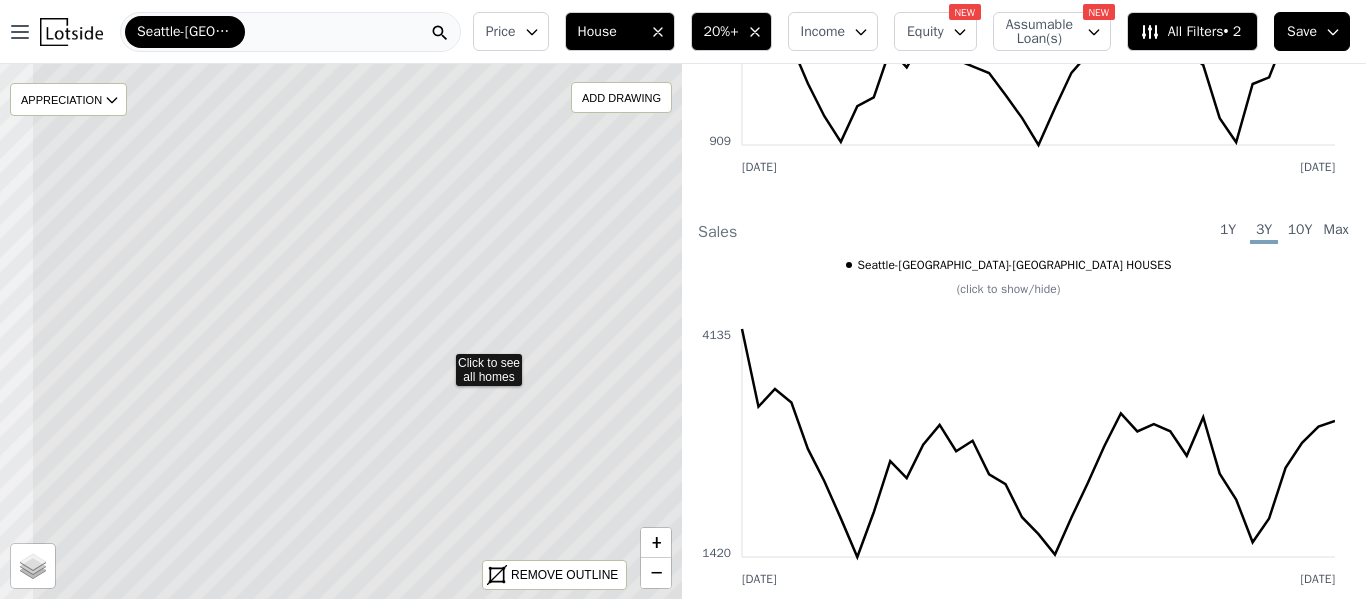 drag, startPoint x: 214, startPoint y: 348, endPoint x: 314, endPoint y: 388, distance: 107.70329 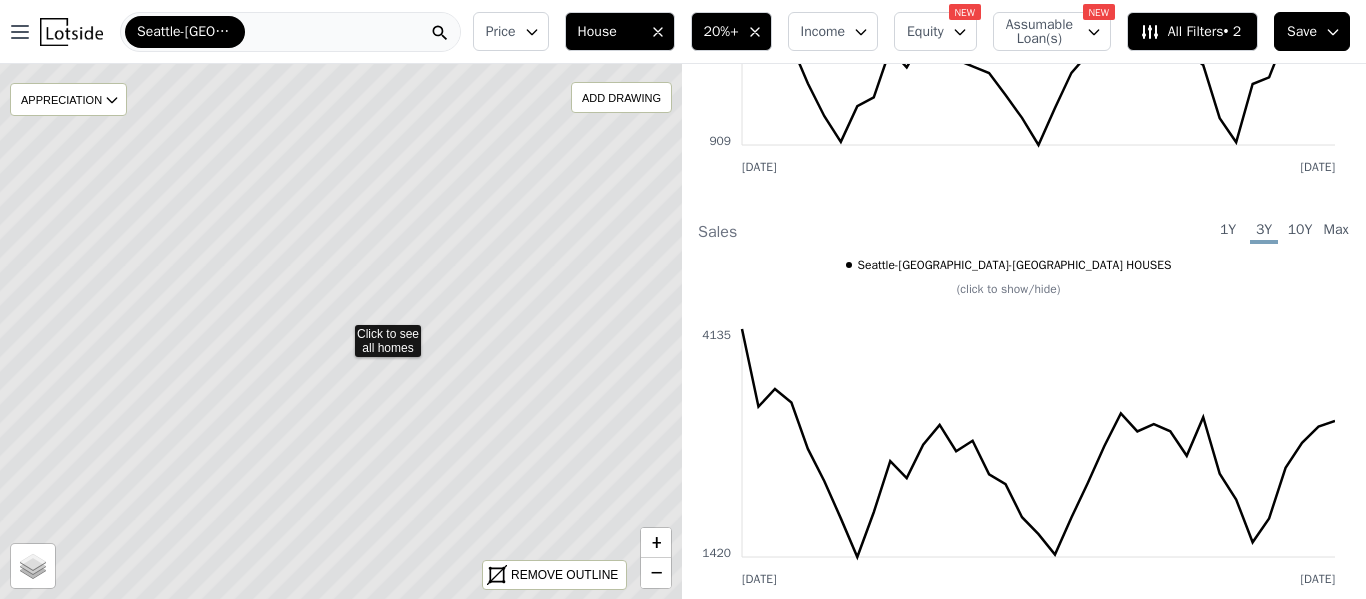 click 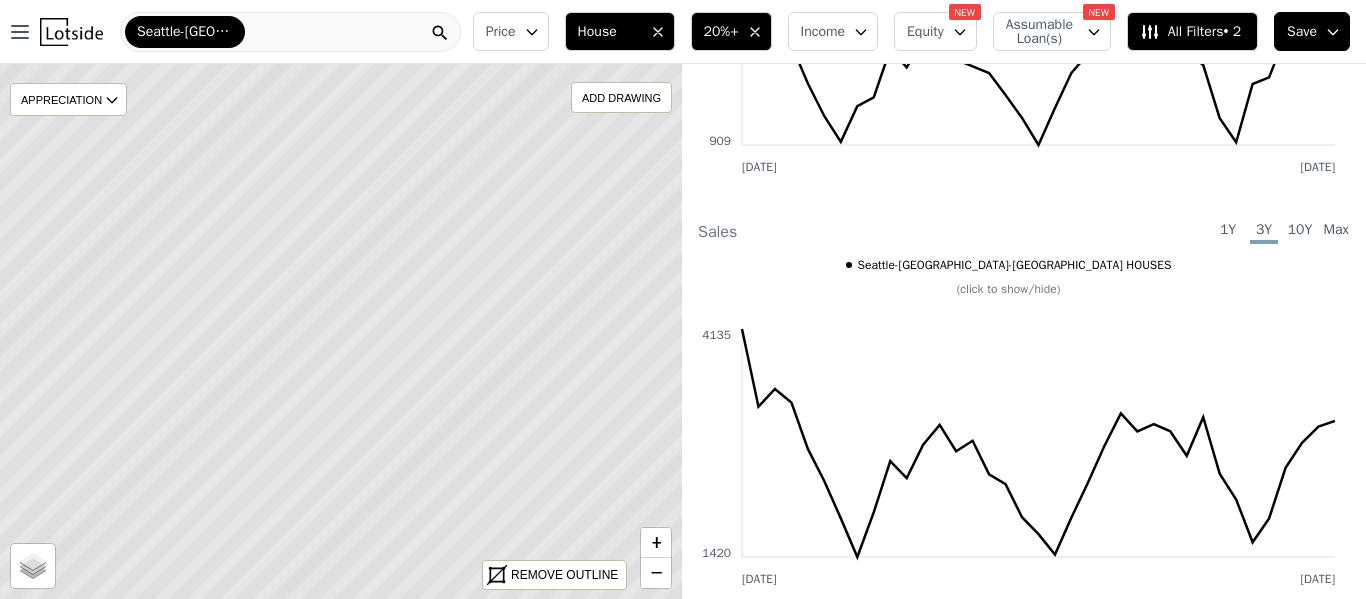 click 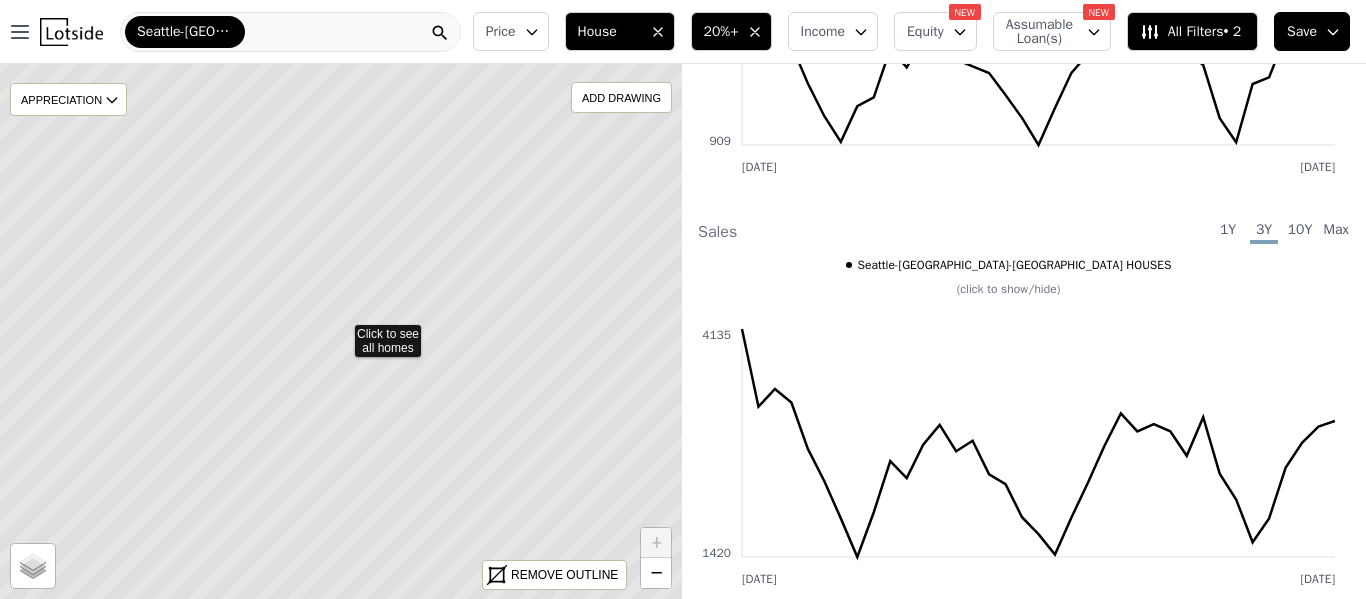 click 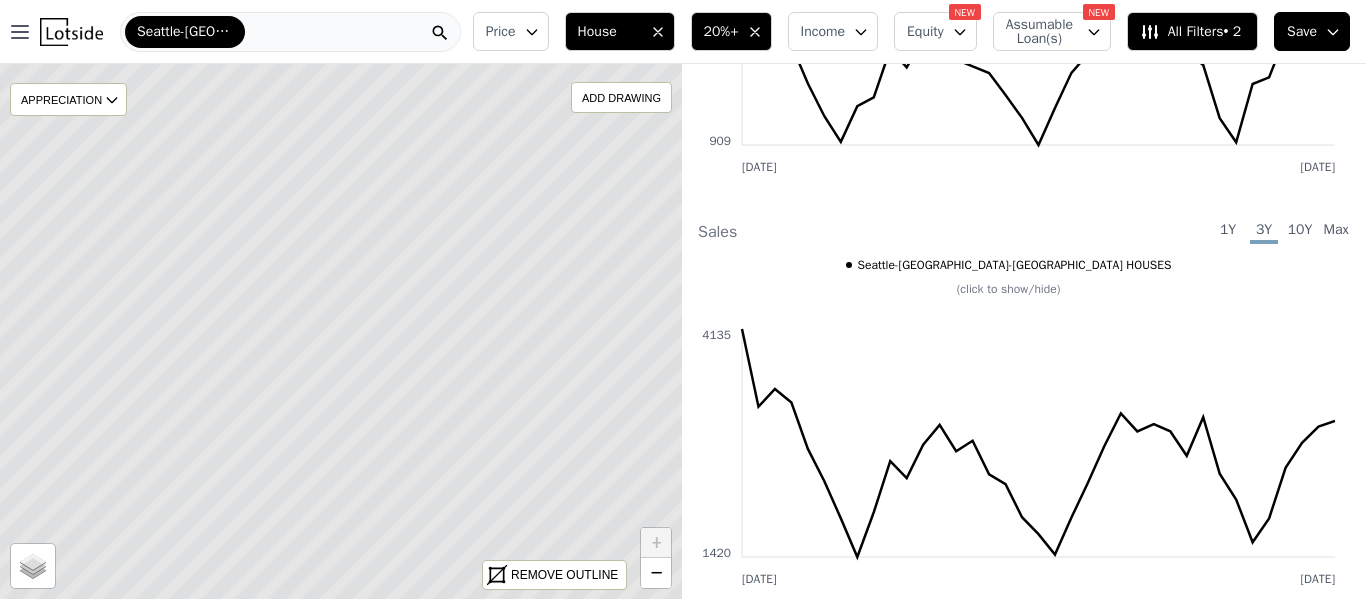 click 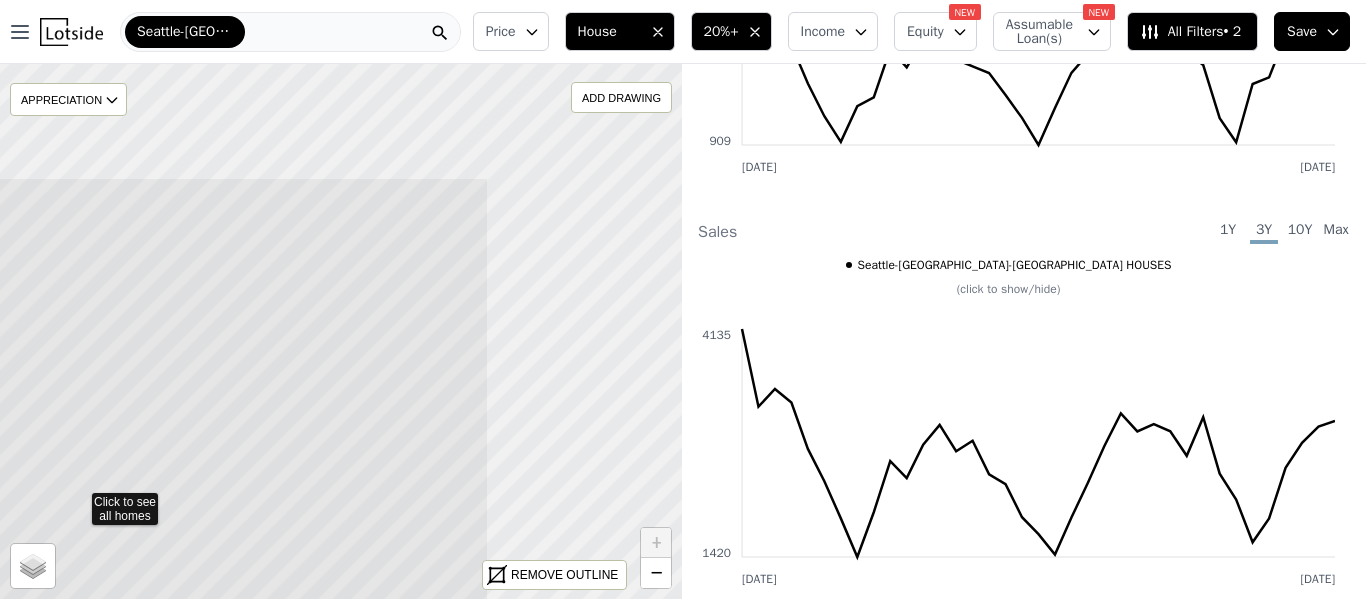 drag, startPoint x: 527, startPoint y: 263, endPoint x: 263, endPoint y: 431, distance: 312.92172 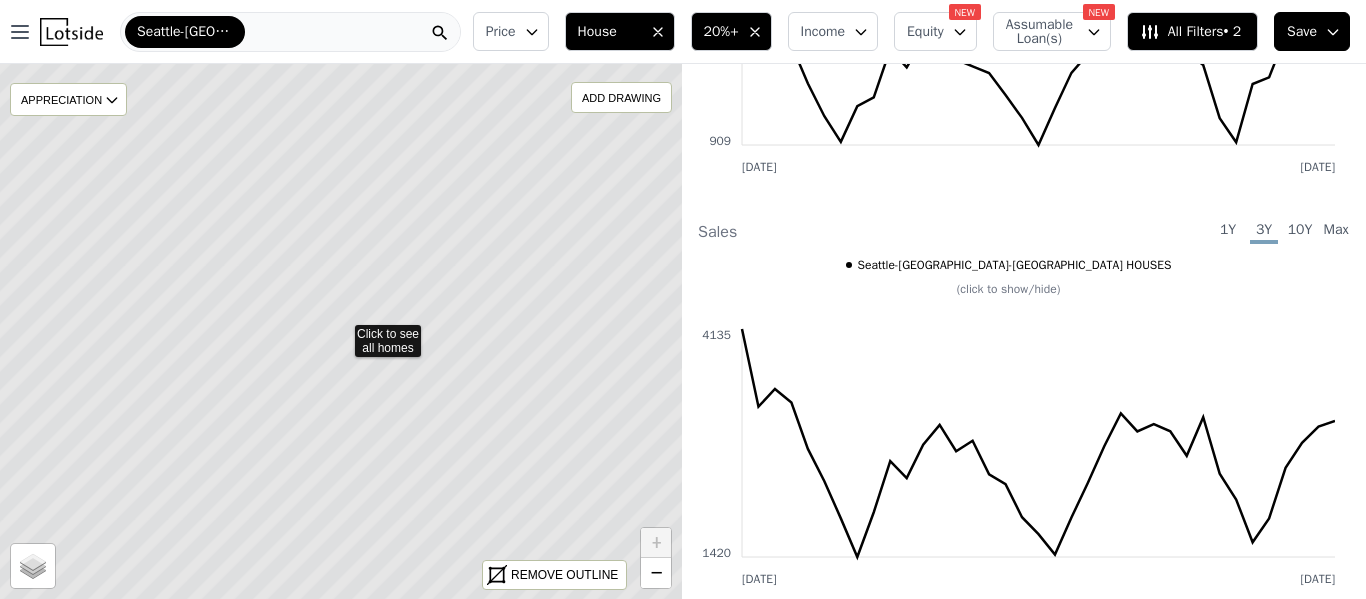 click 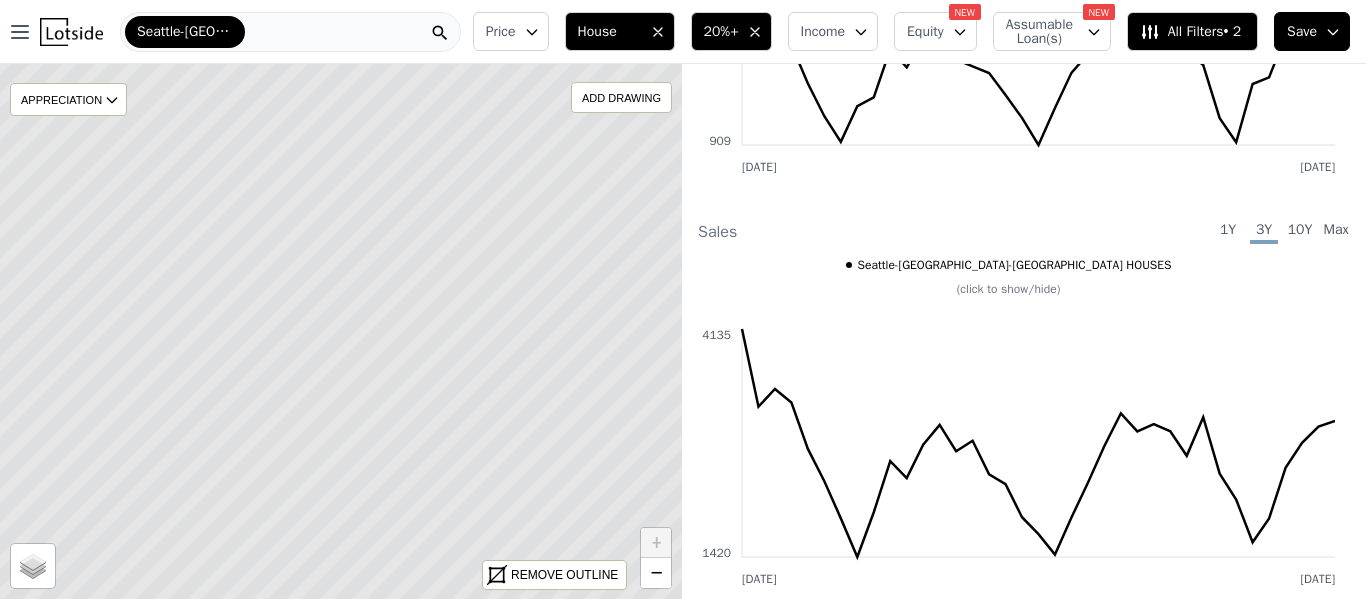 click 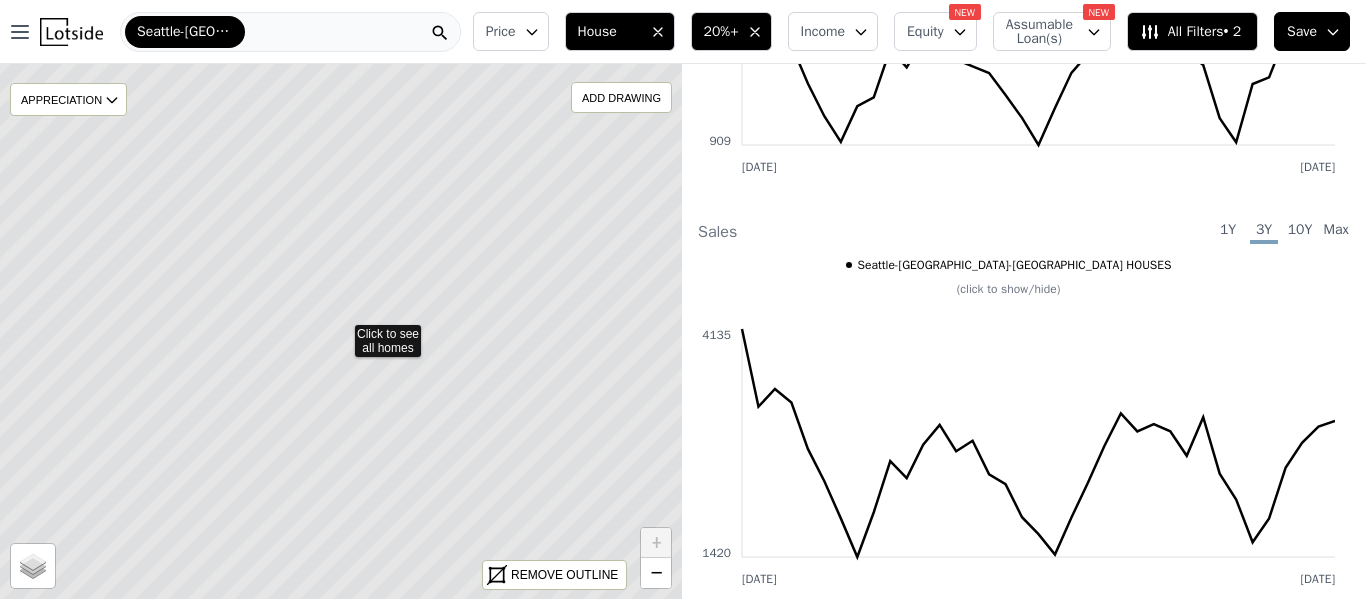 click 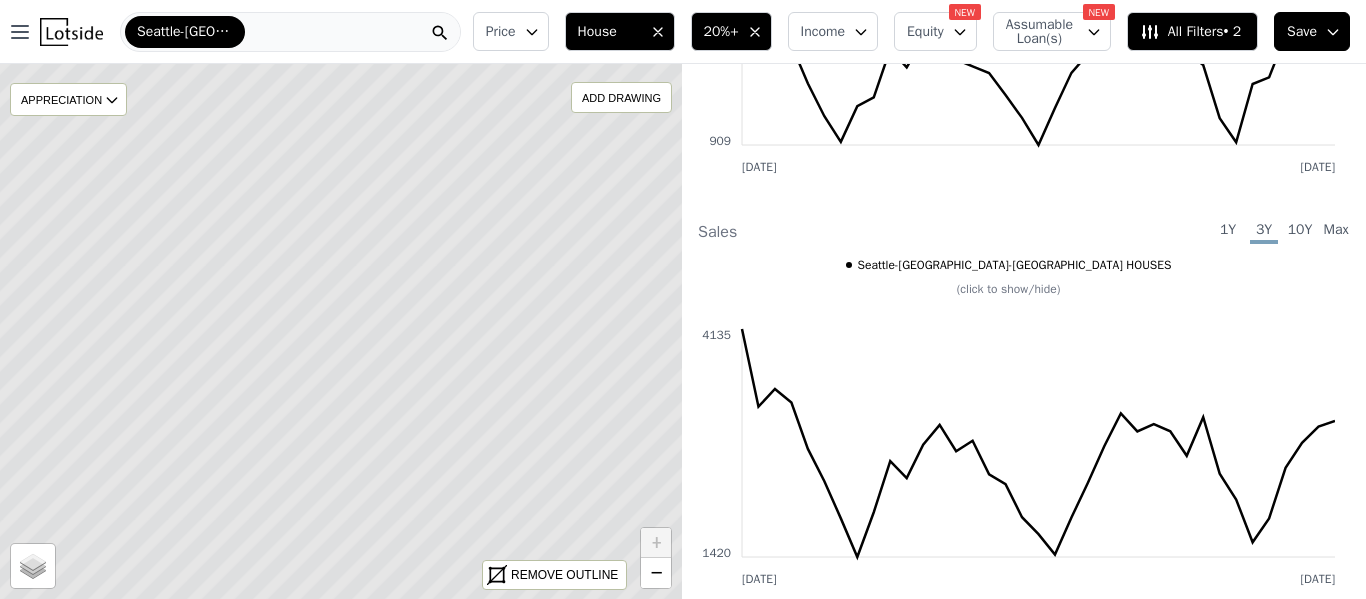 click 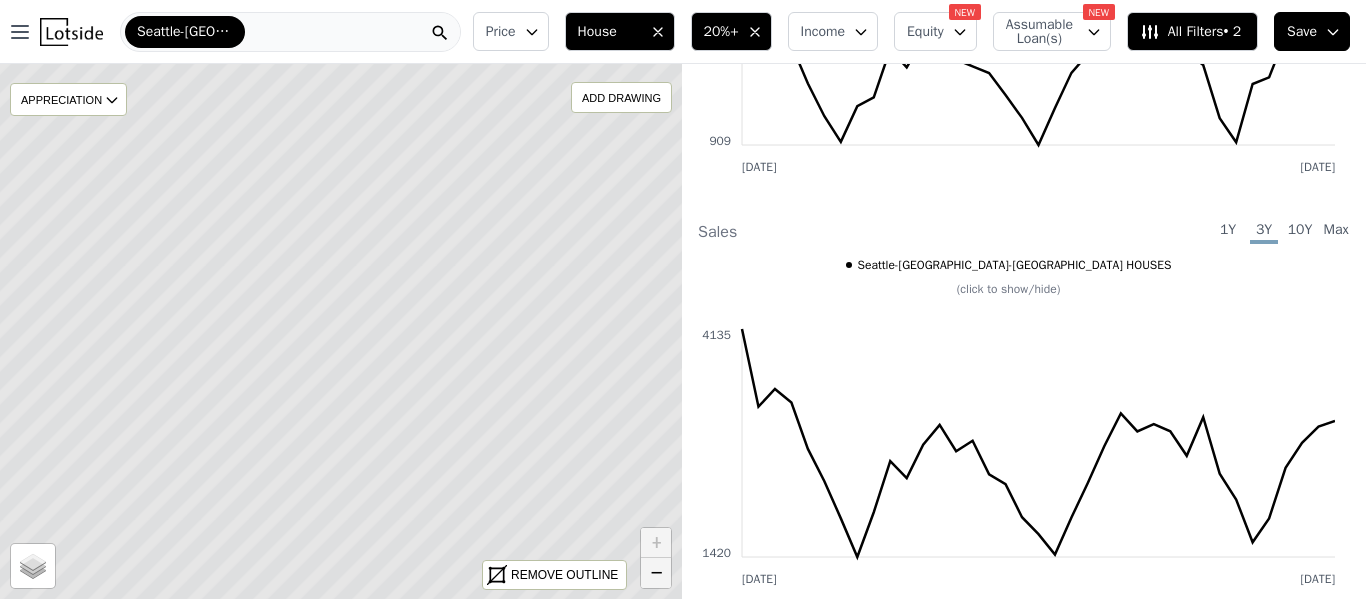 click on "−" at bounding box center (656, 573) 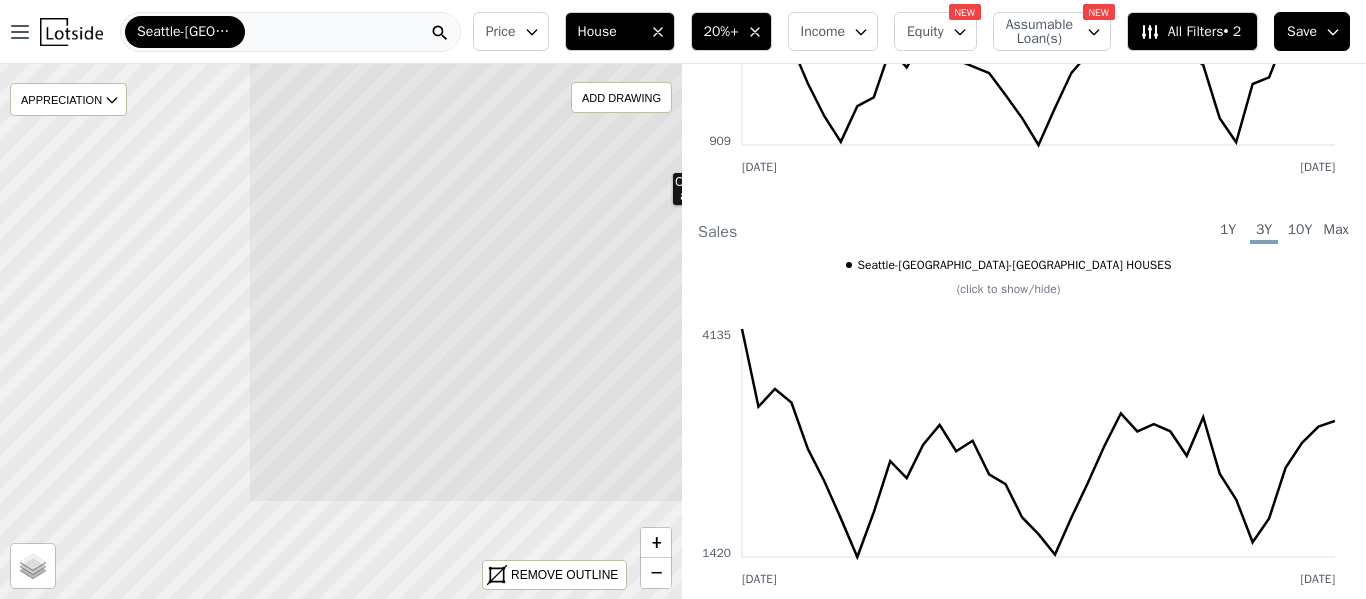 drag, startPoint x: 178, startPoint y: 419, endPoint x: 496, endPoint y: 267, distance: 352.45993 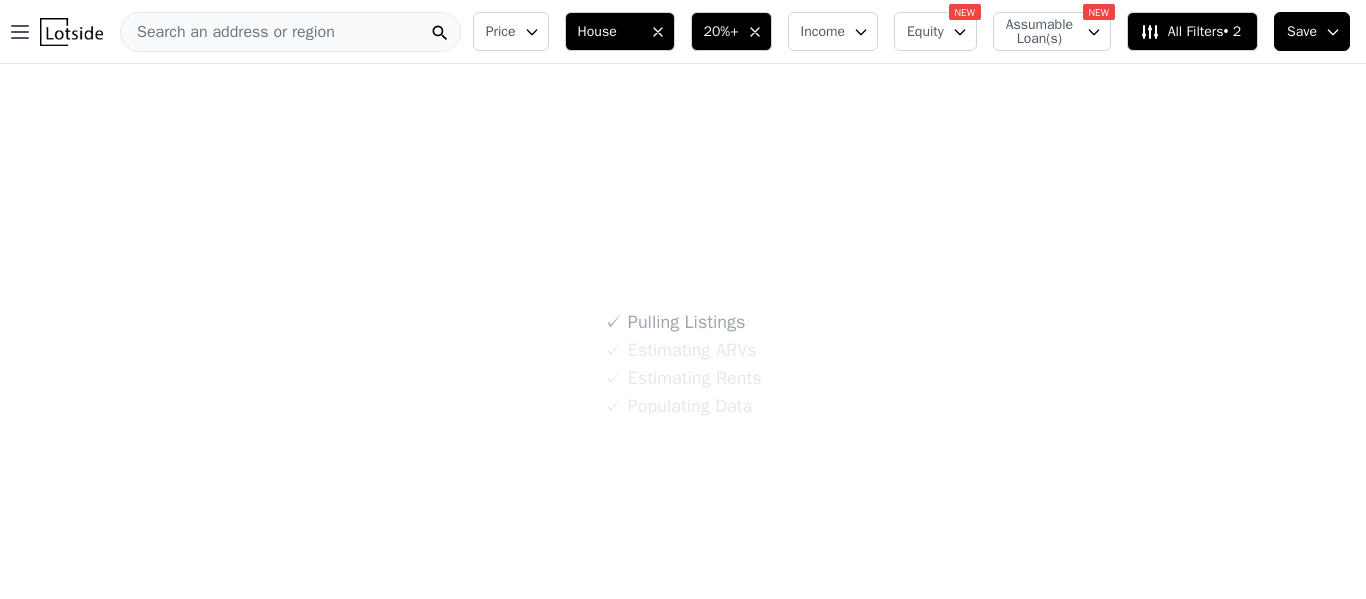 scroll, scrollTop: 0, scrollLeft: 0, axis: both 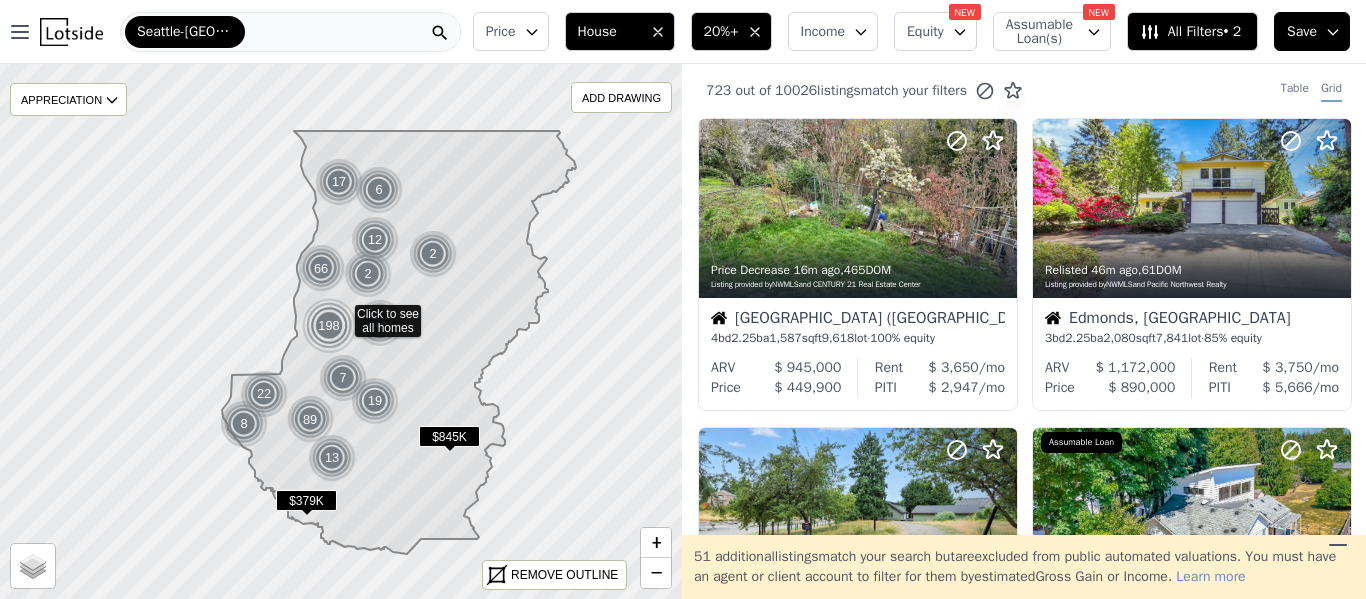 click 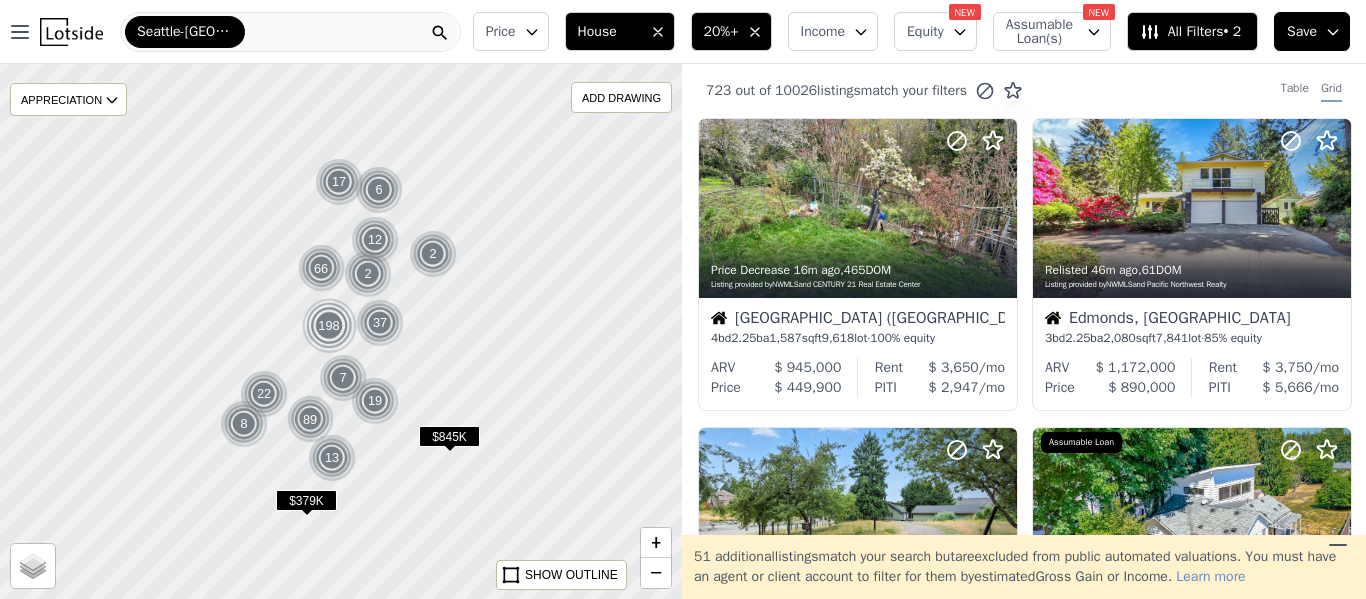 click at bounding box center [341, 332] 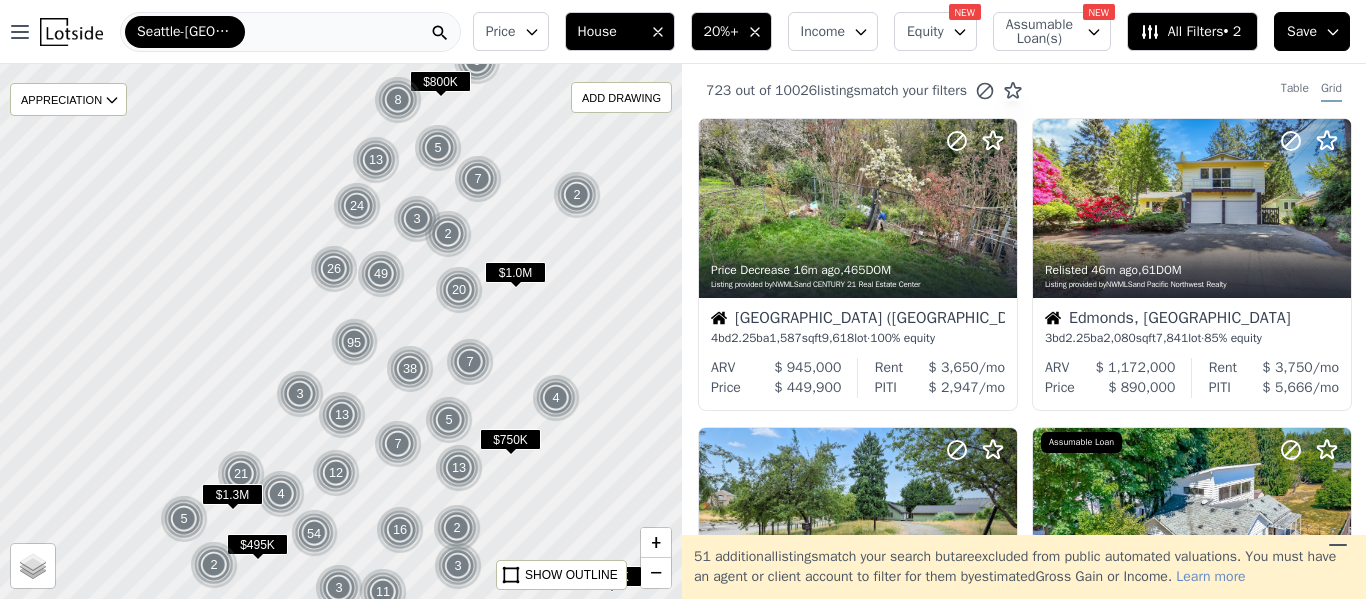 click on "$845K
$379K
2 5 7
$800K
5
$500K
8 8
$495K
2 5 2 11
$1.3M
21
$750K
3 2 13 4 16 3 12 54 2 7
$1.0M
5 4 7 20 13 3 26 24 3 13 49 38 95" at bounding box center (58, 75) 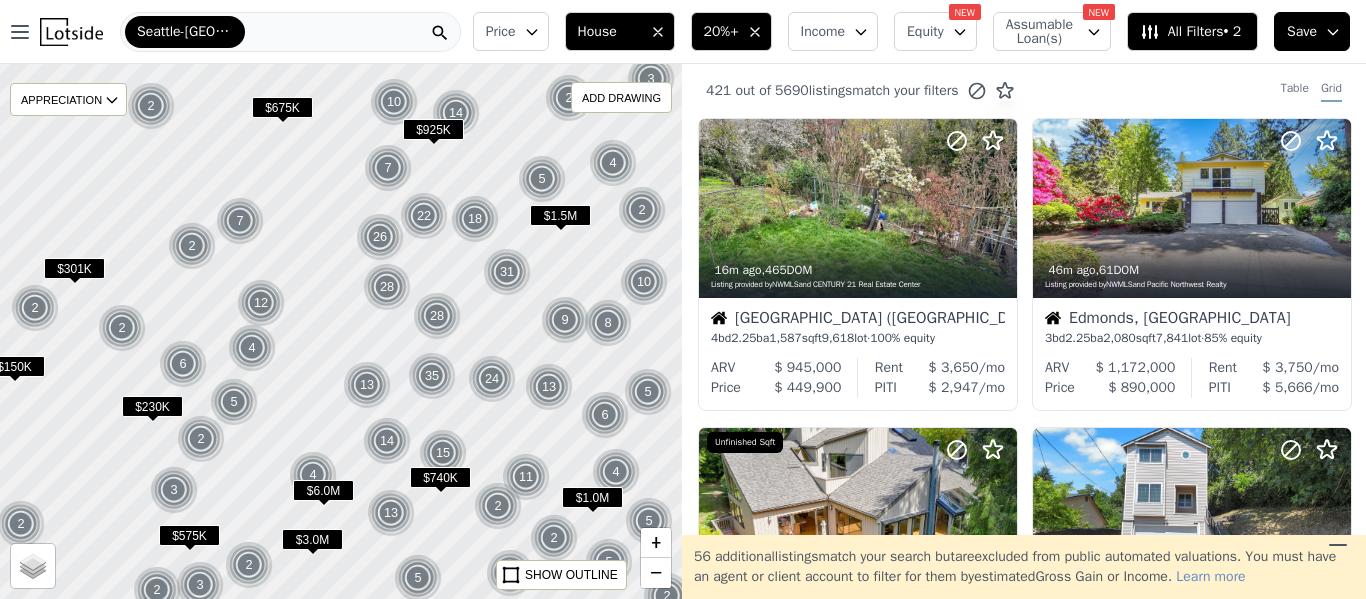 click at bounding box center (341, 332) 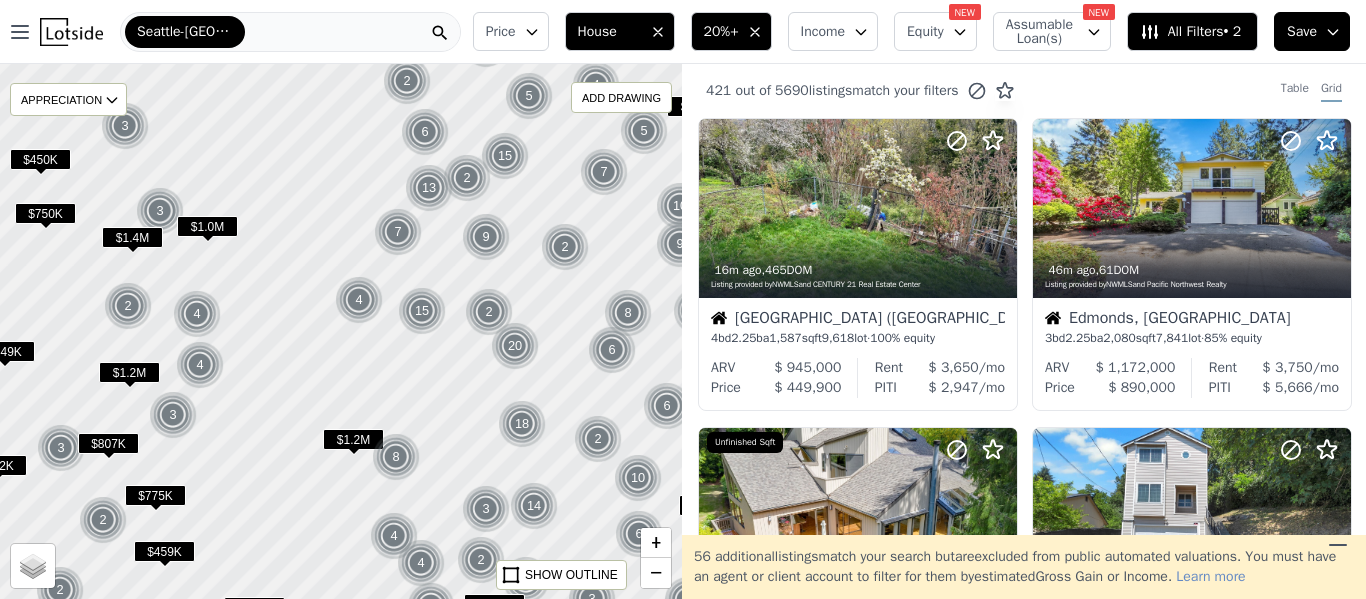 click on "4" at bounding box center (359, 300) 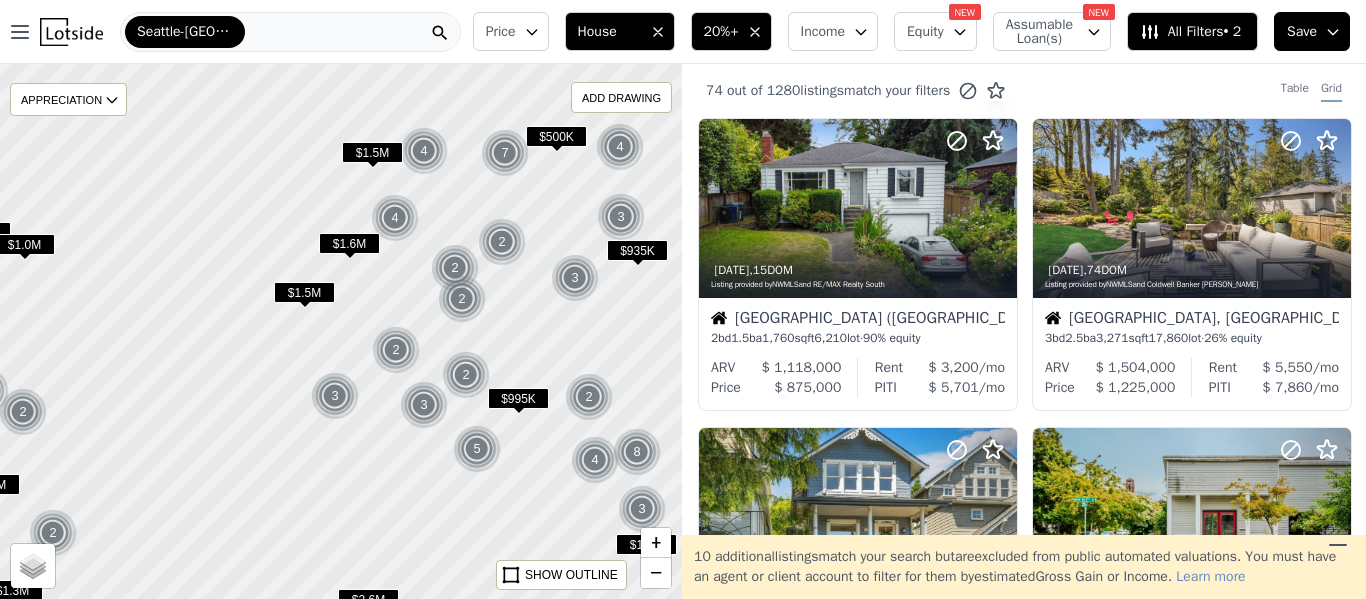 drag, startPoint x: 478, startPoint y: 150, endPoint x: 445, endPoint y: 209, distance: 67.601776 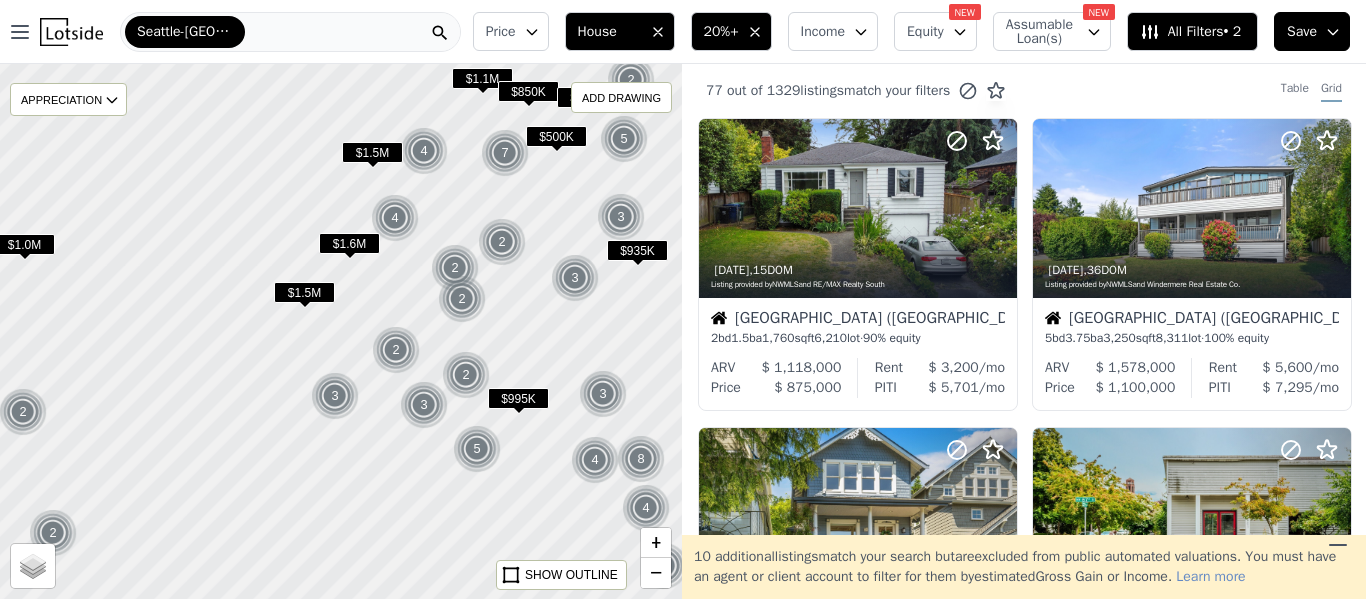 click at bounding box center (341, 332) 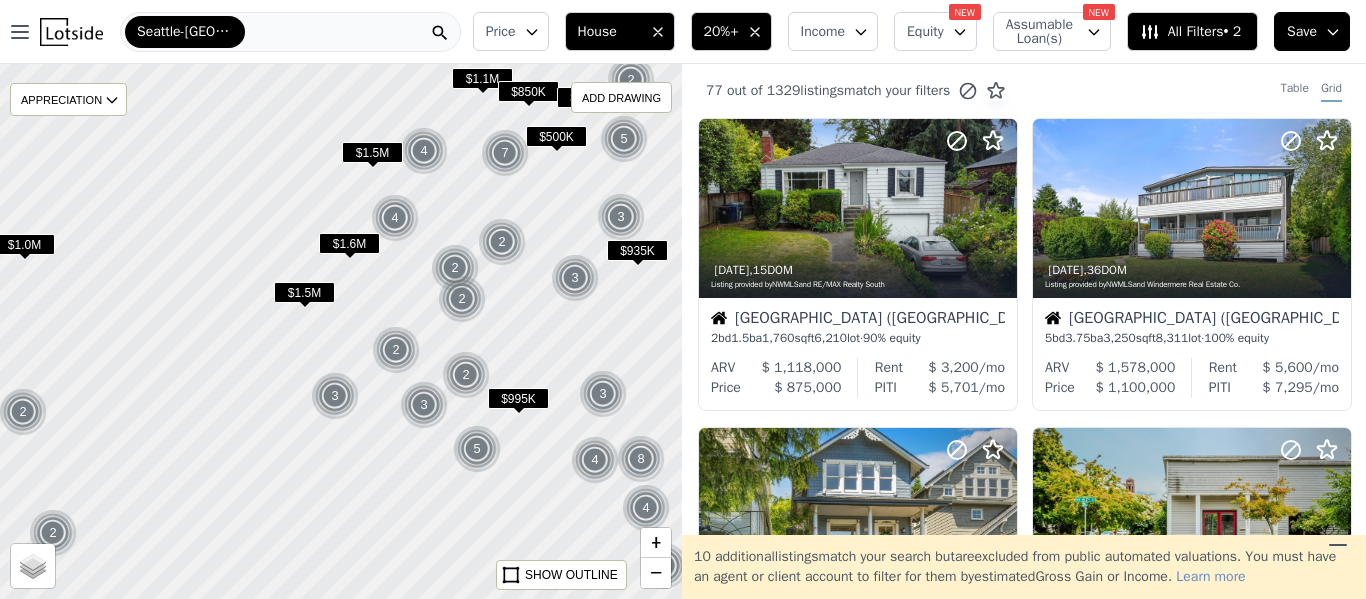 click at bounding box center (341, 332) 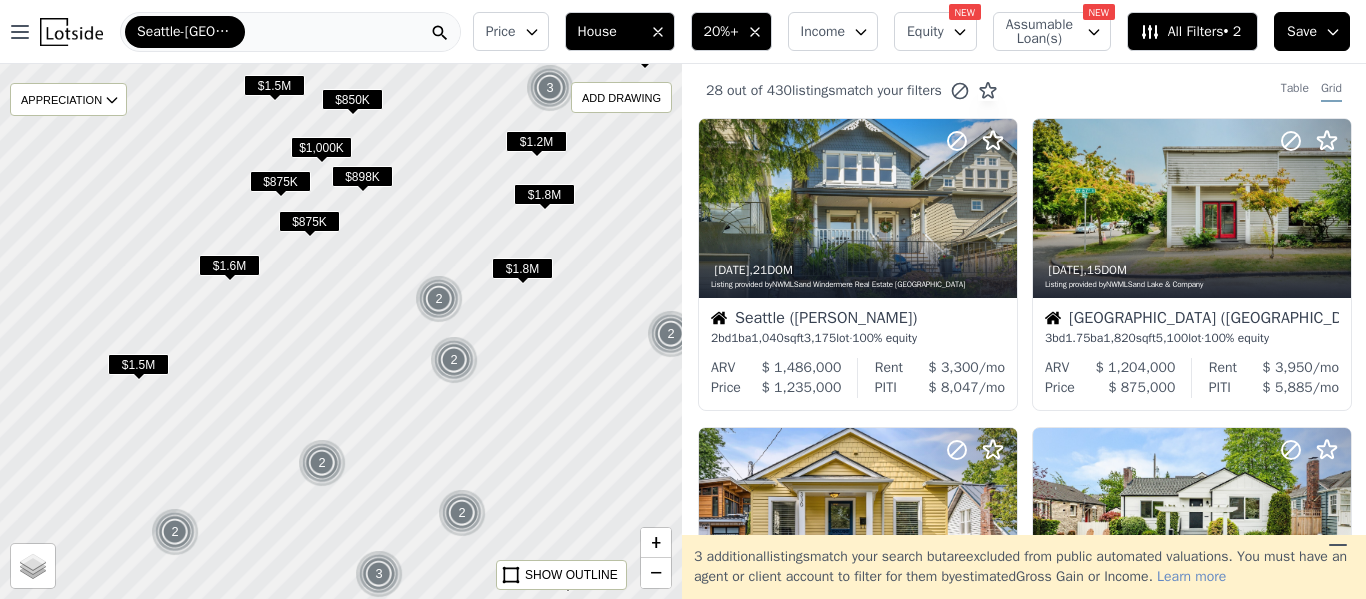 click at bounding box center (341, 332) 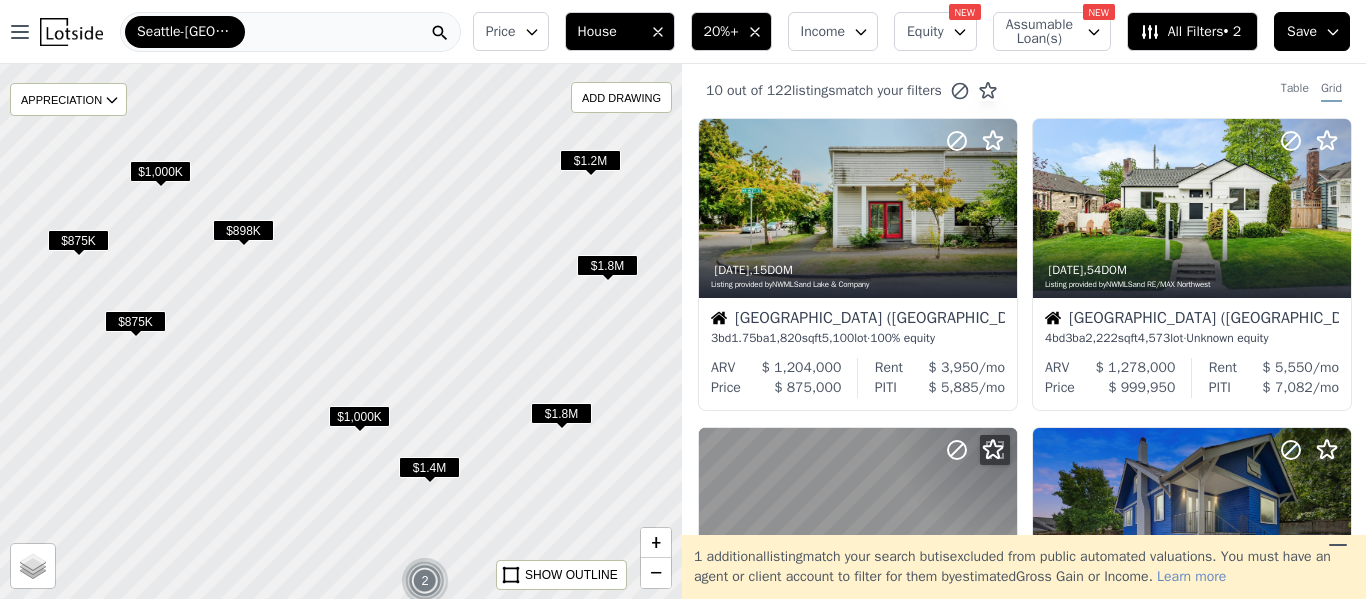 drag, startPoint x: 470, startPoint y: 237, endPoint x: 457, endPoint y: 335, distance: 98.85848 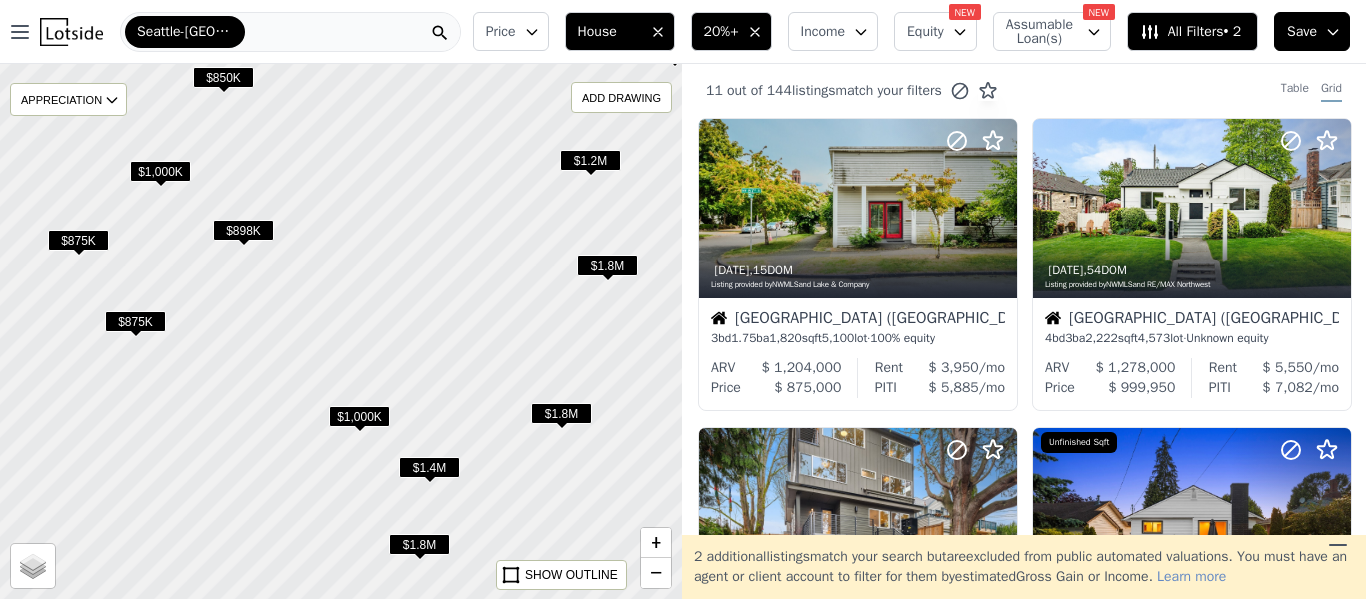 click at bounding box center (341, 332) 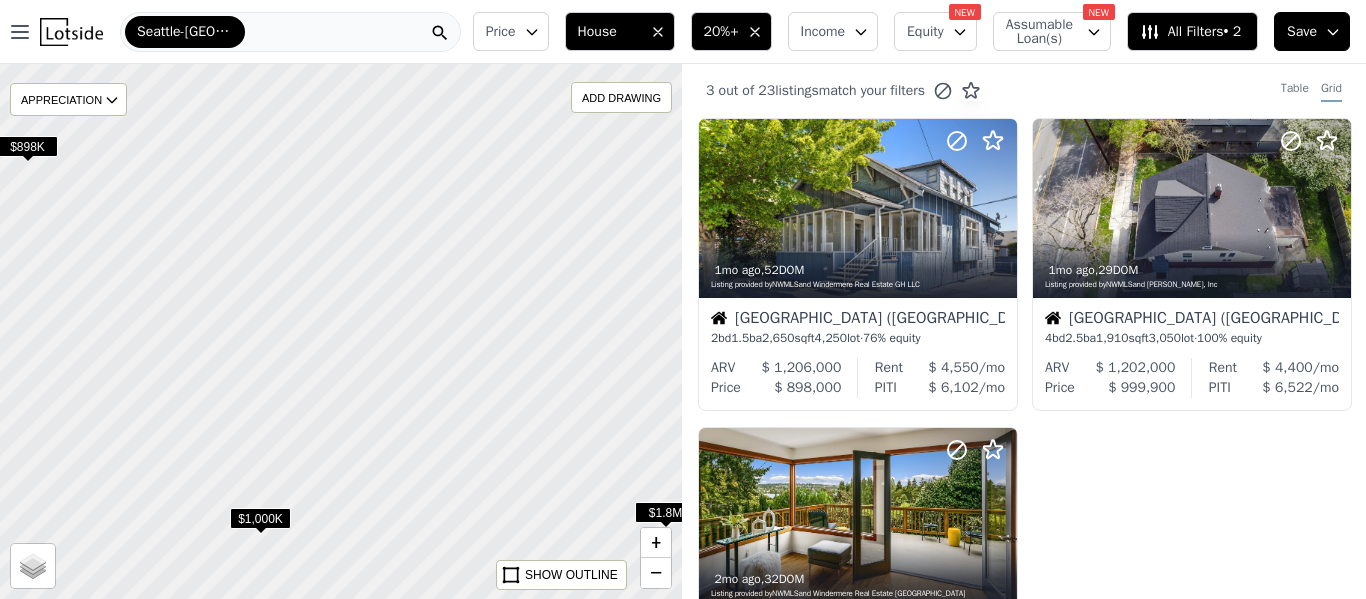 click at bounding box center (341, 332) 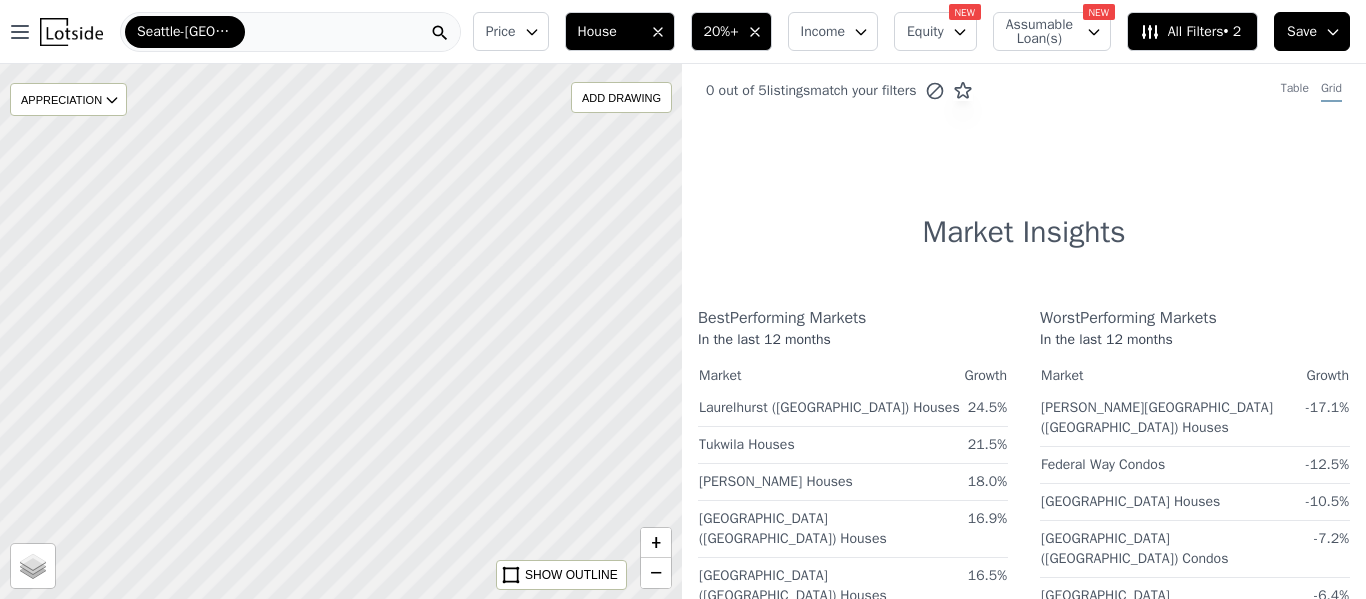 click at bounding box center [341, 332] 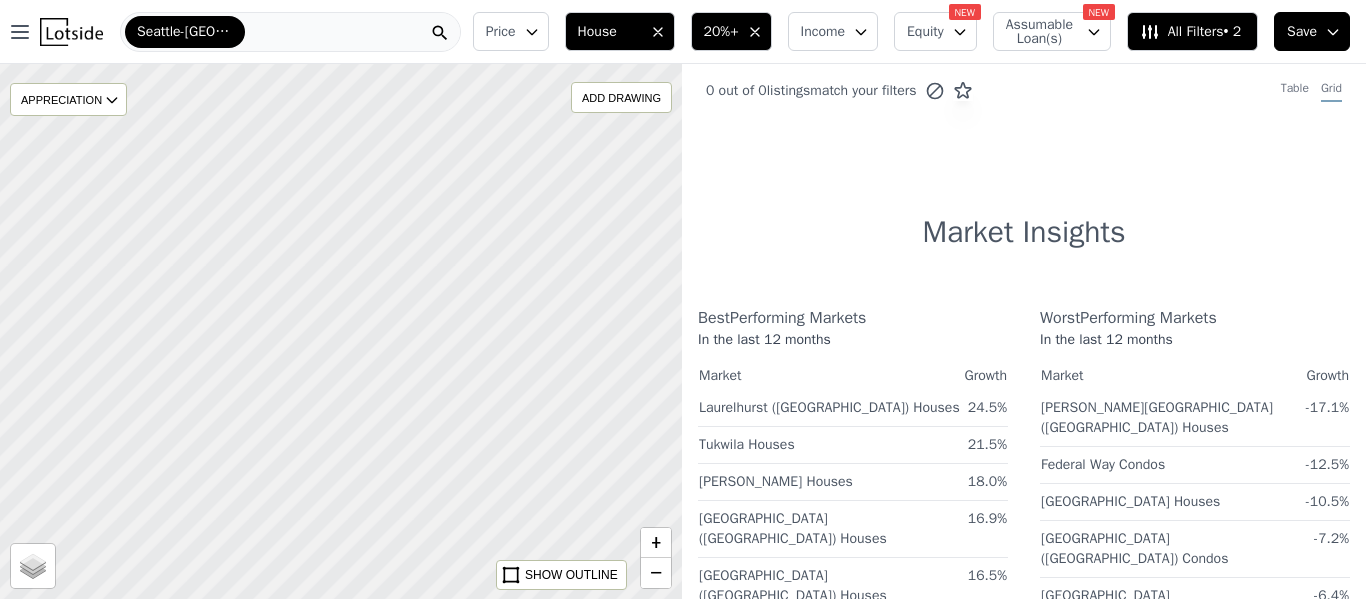 click at bounding box center [341, 332] 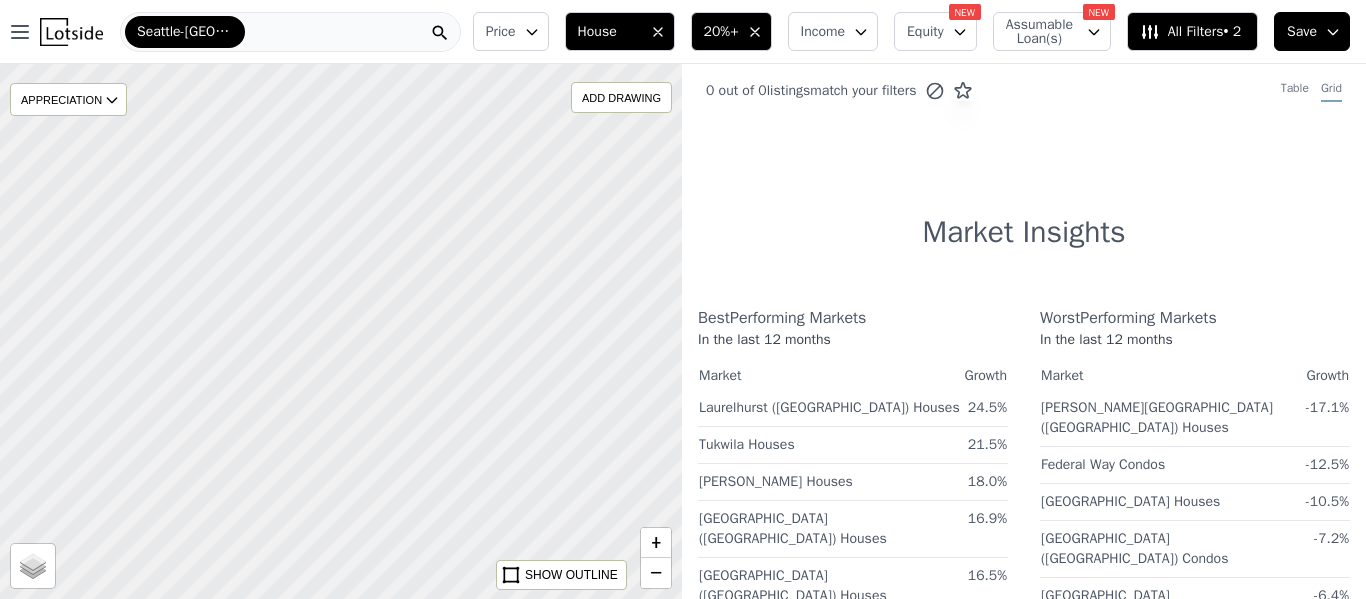 drag, startPoint x: 449, startPoint y: 282, endPoint x: 461, endPoint y: 71, distance: 211.34096 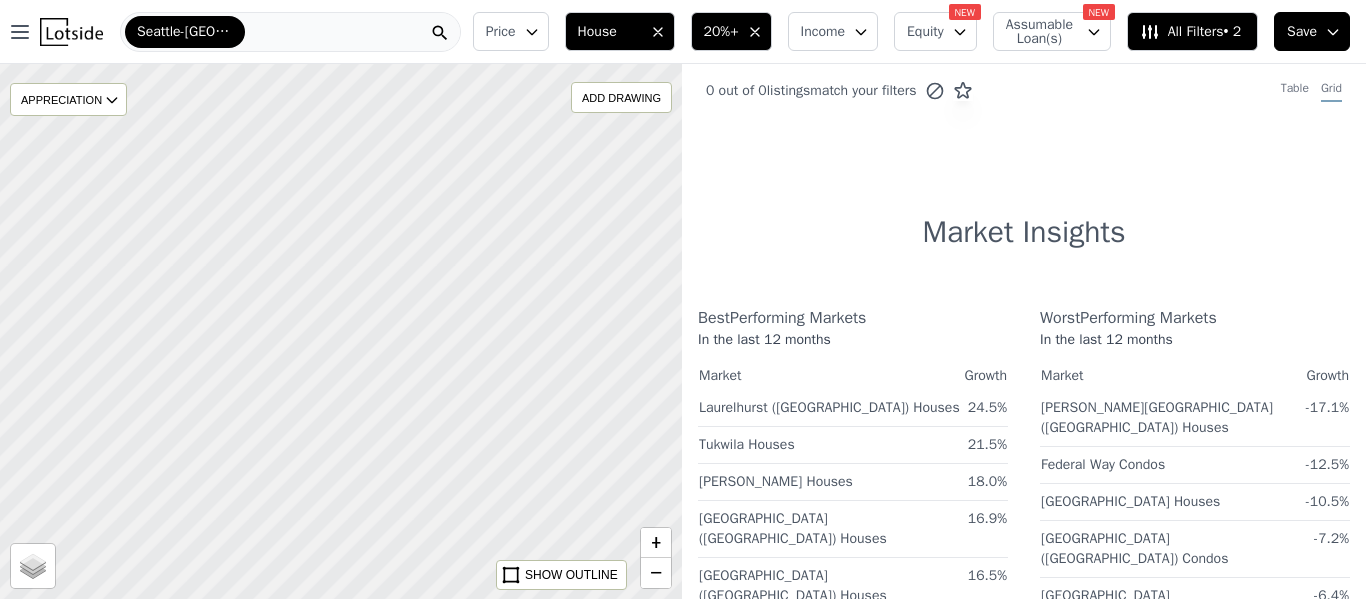click at bounding box center (341, 332) 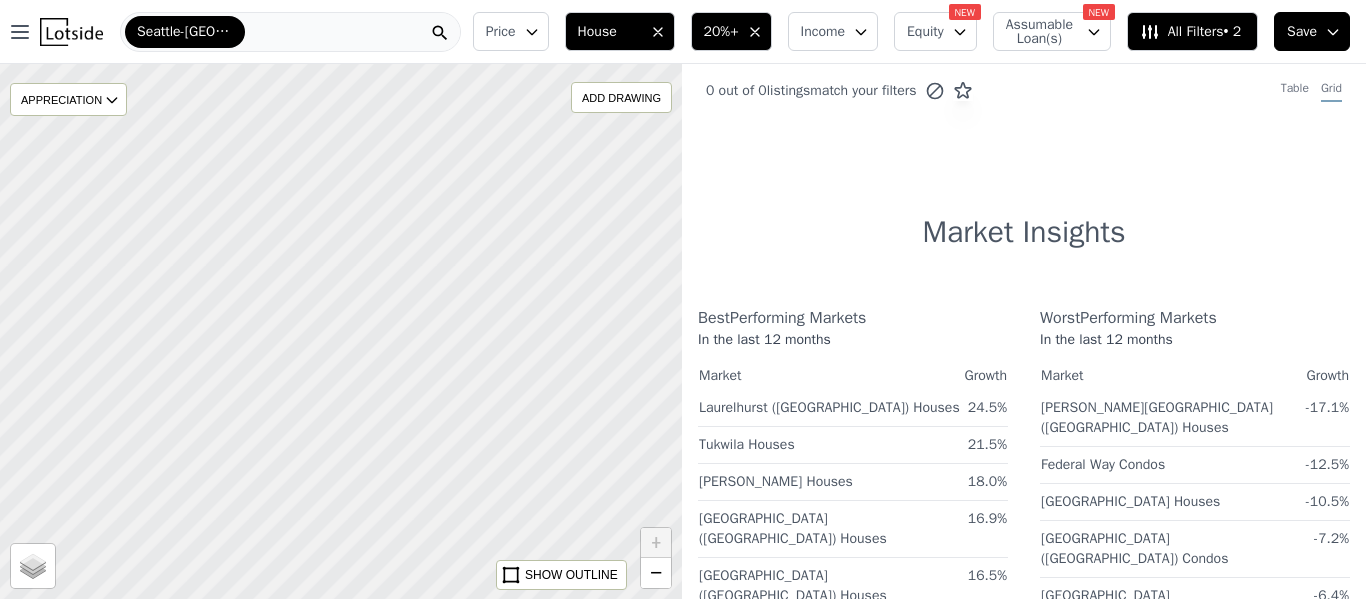 click at bounding box center [341, 332] 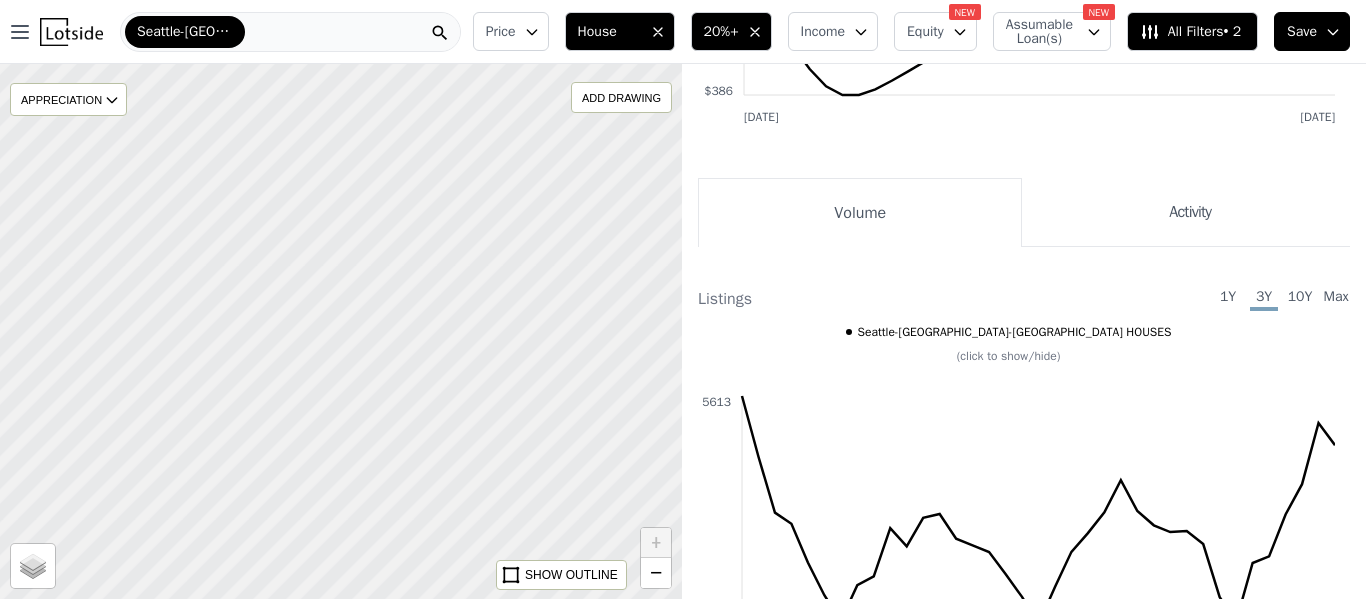 scroll, scrollTop: 1290, scrollLeft: 0, axis: vertical 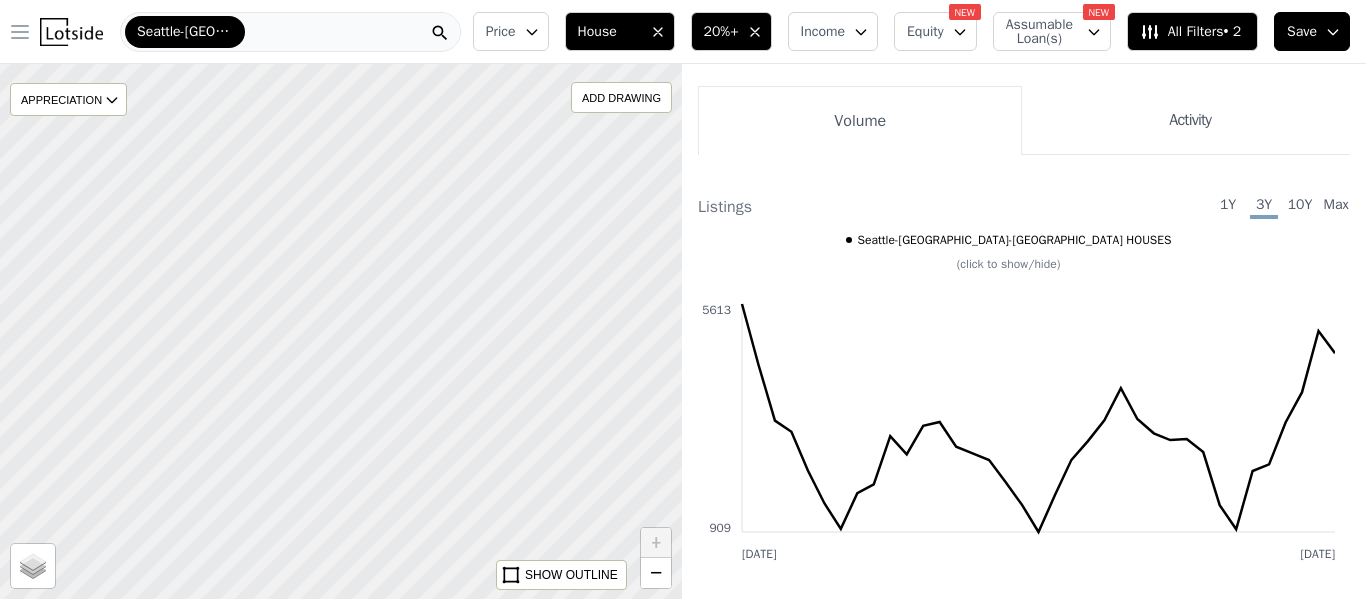 click 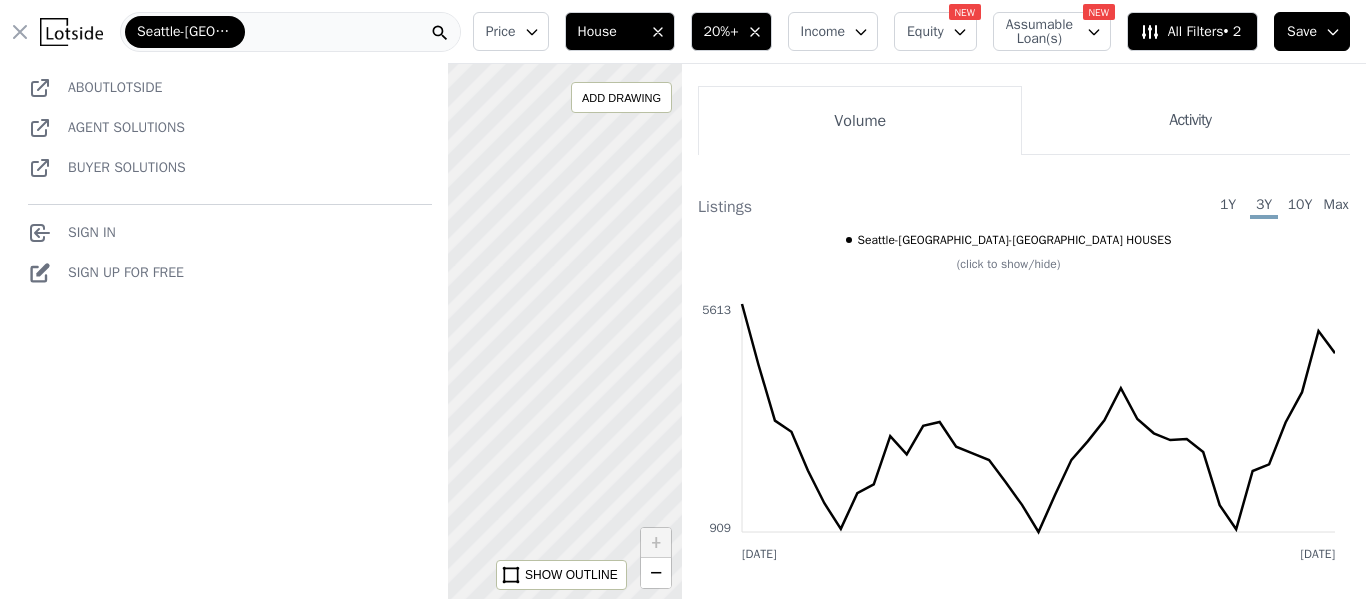 click on "Agent Solutions" at bounding box center [126, 127] 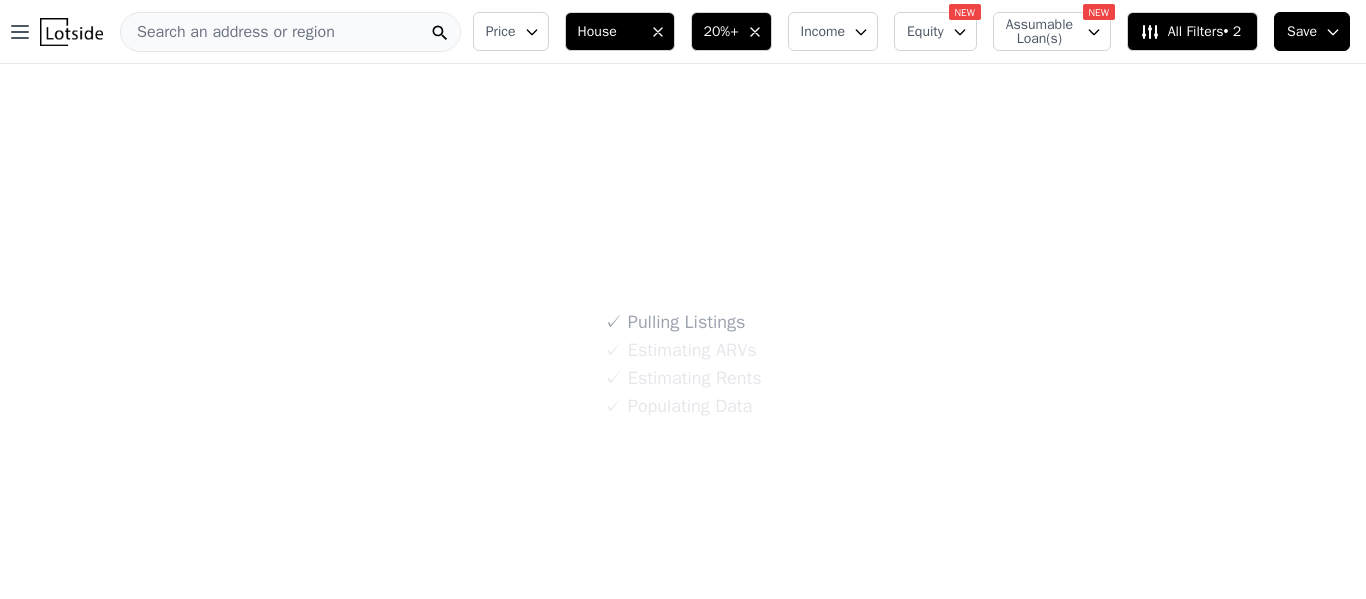 scroll, scrollTop: 0, scrollLeft: 0, axis: both 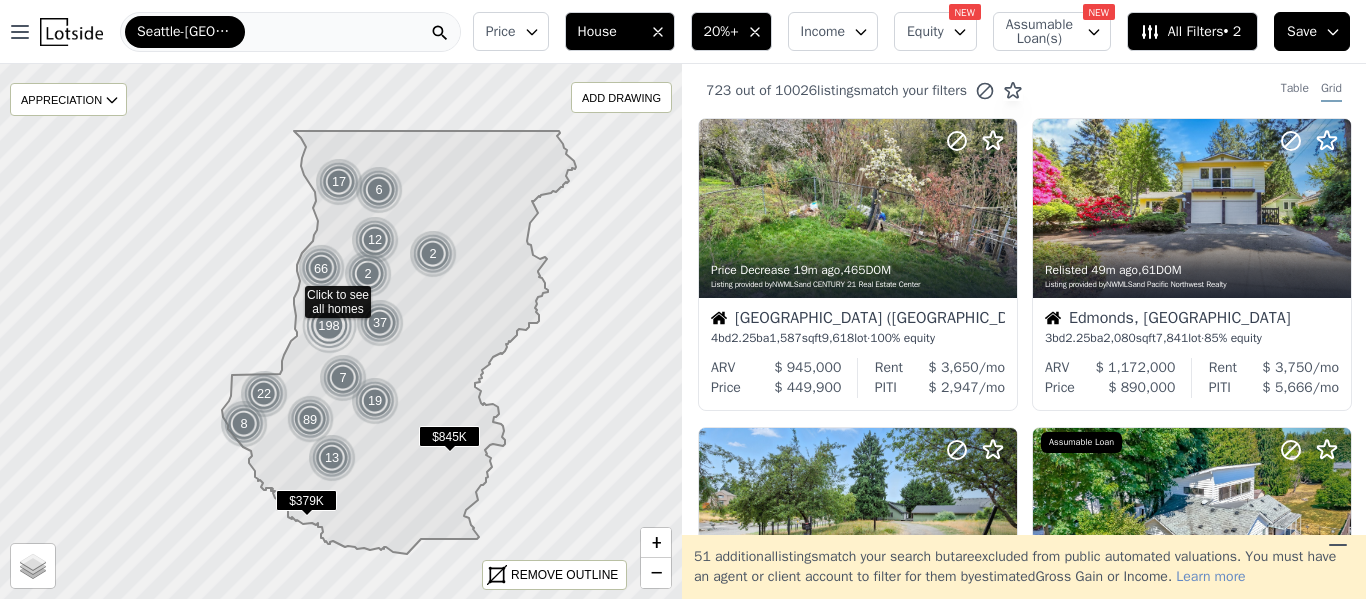 click 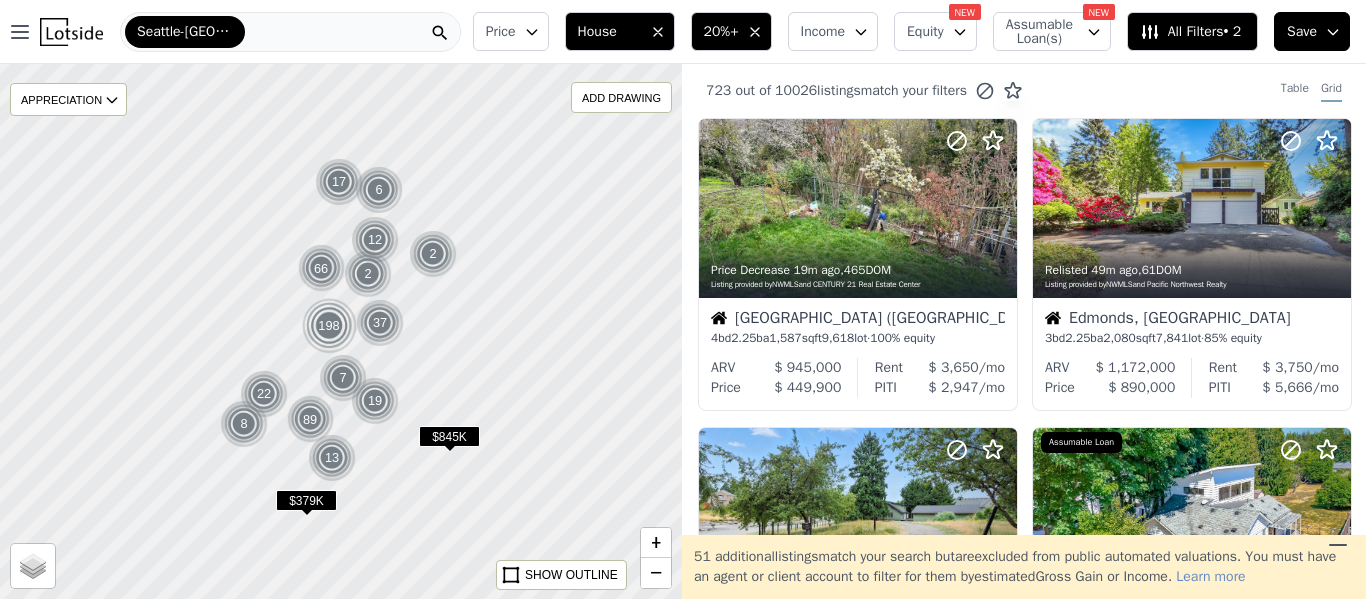 click at bounding box center (341, 332) 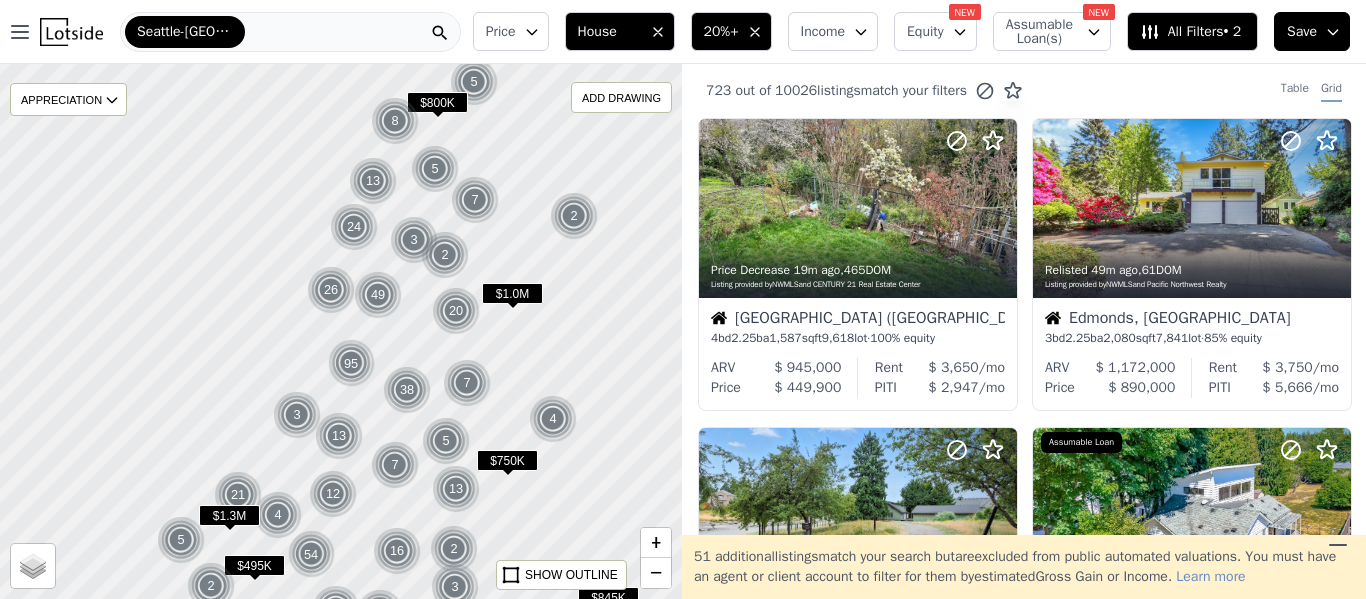 click at bounding box center (341, 332) 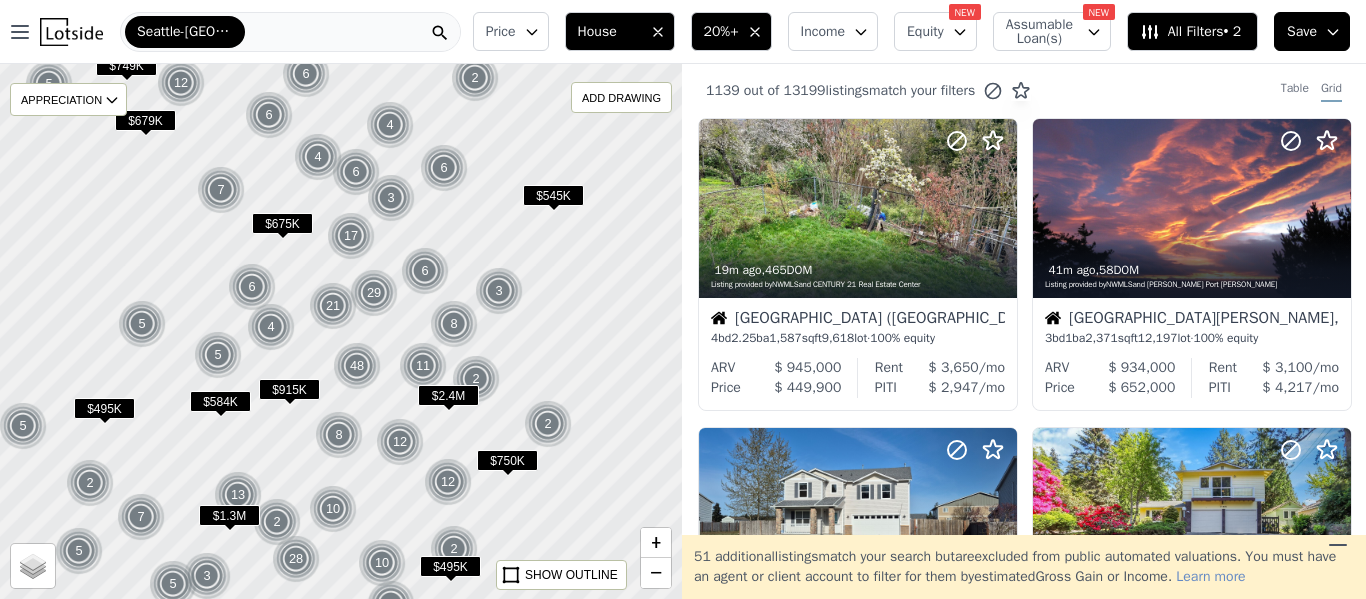 click at bounding box center (341, 332) 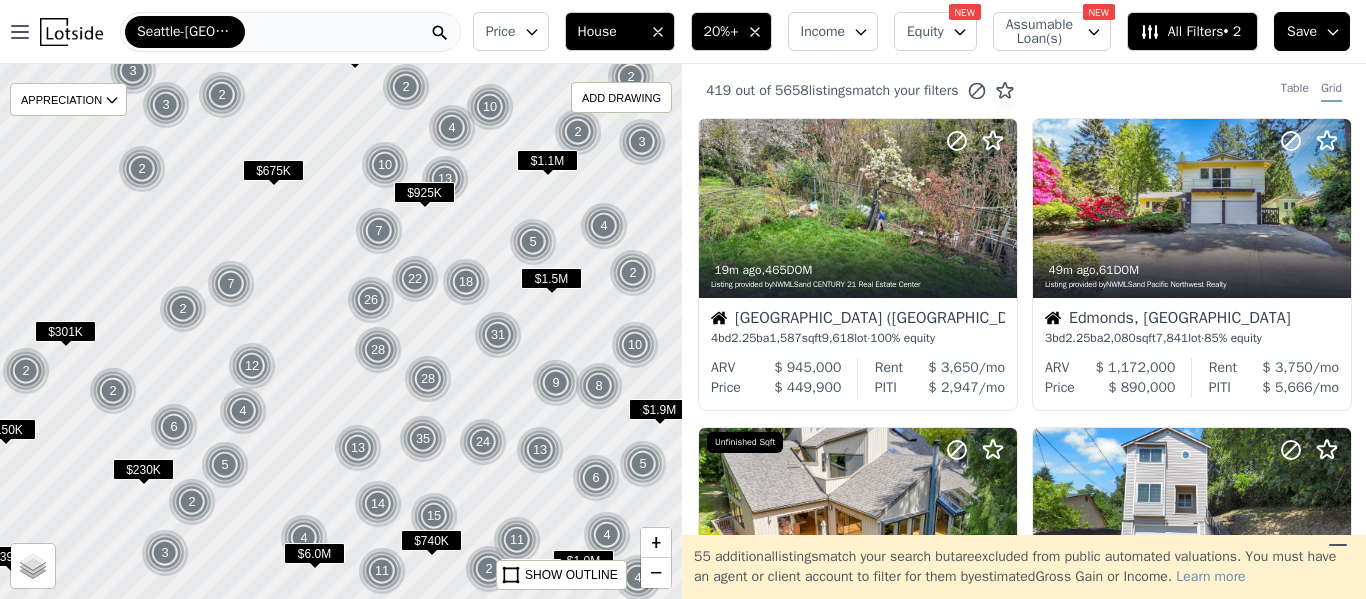click at bounding box center [341, 332] 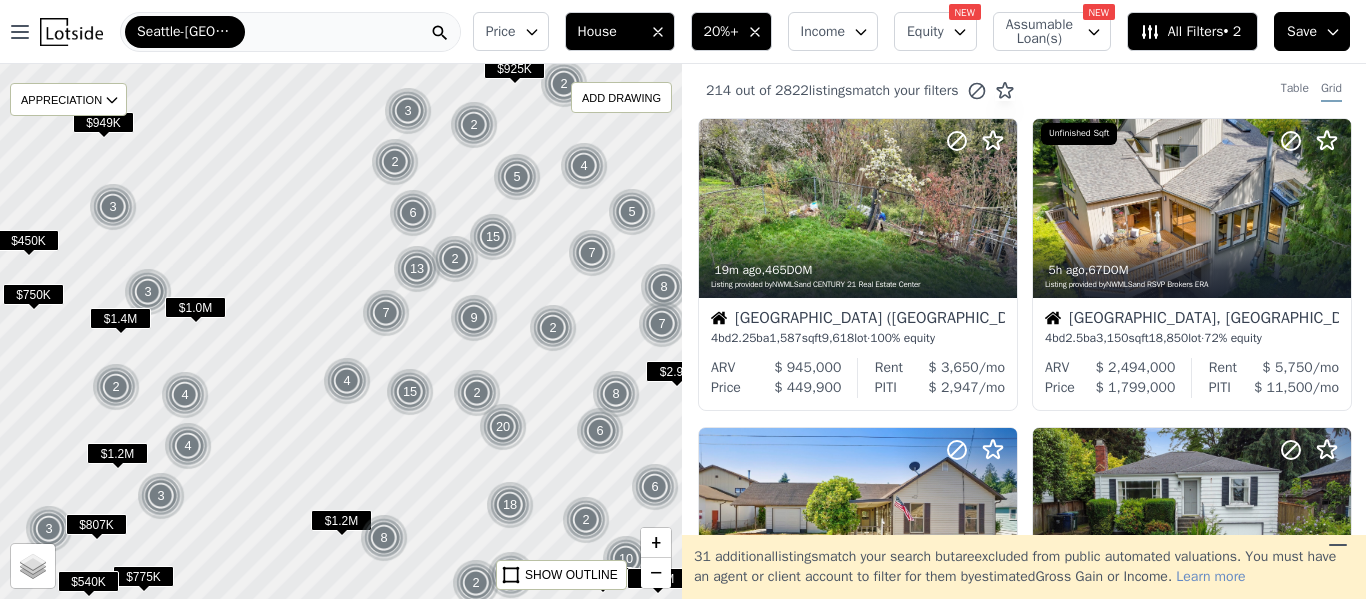 click at bounding box center [341, 332] 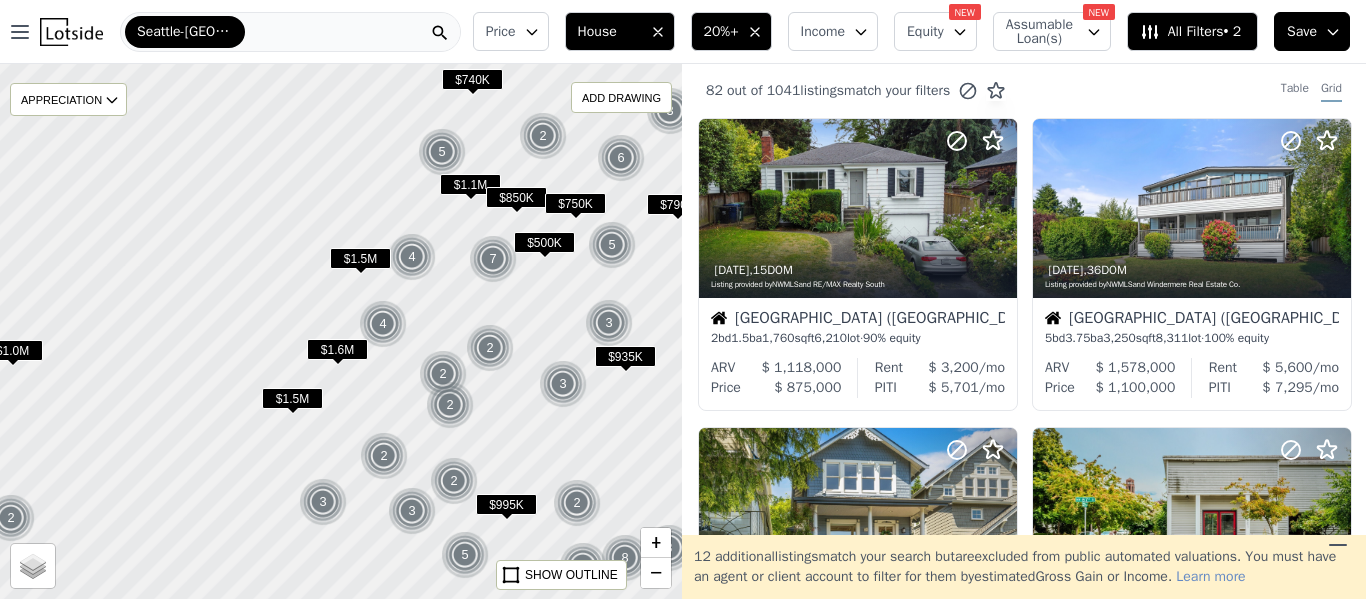 click at bounding box center (341, 332) 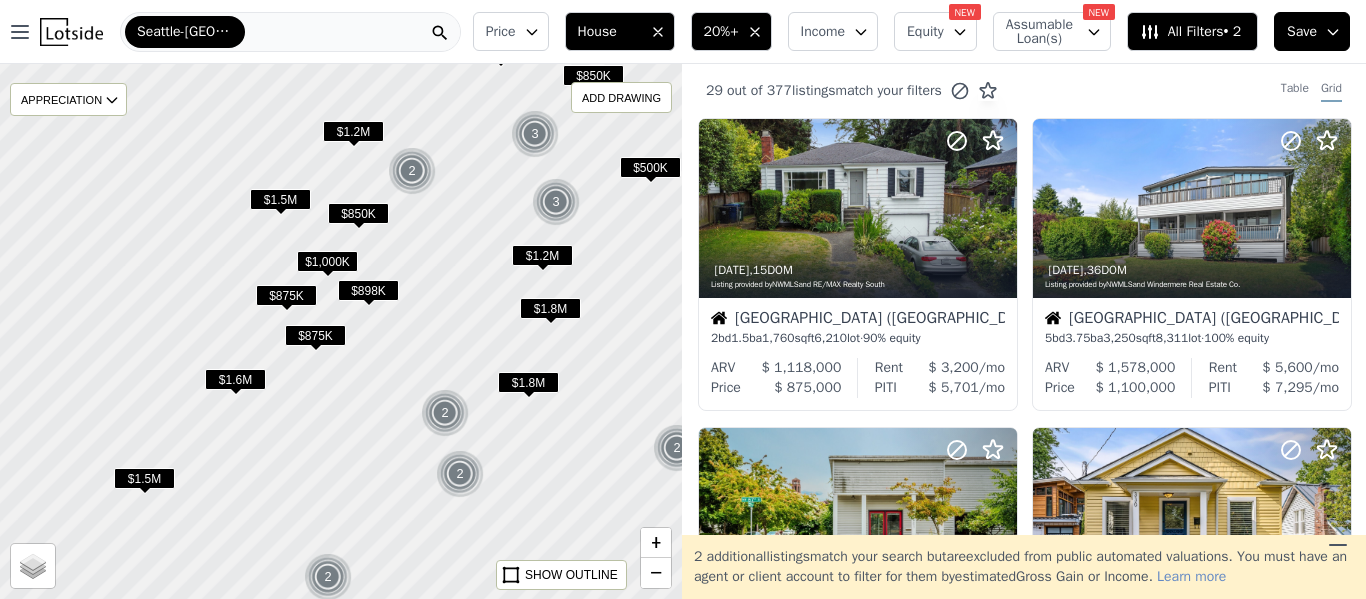 click at bounding box center (341, 332) 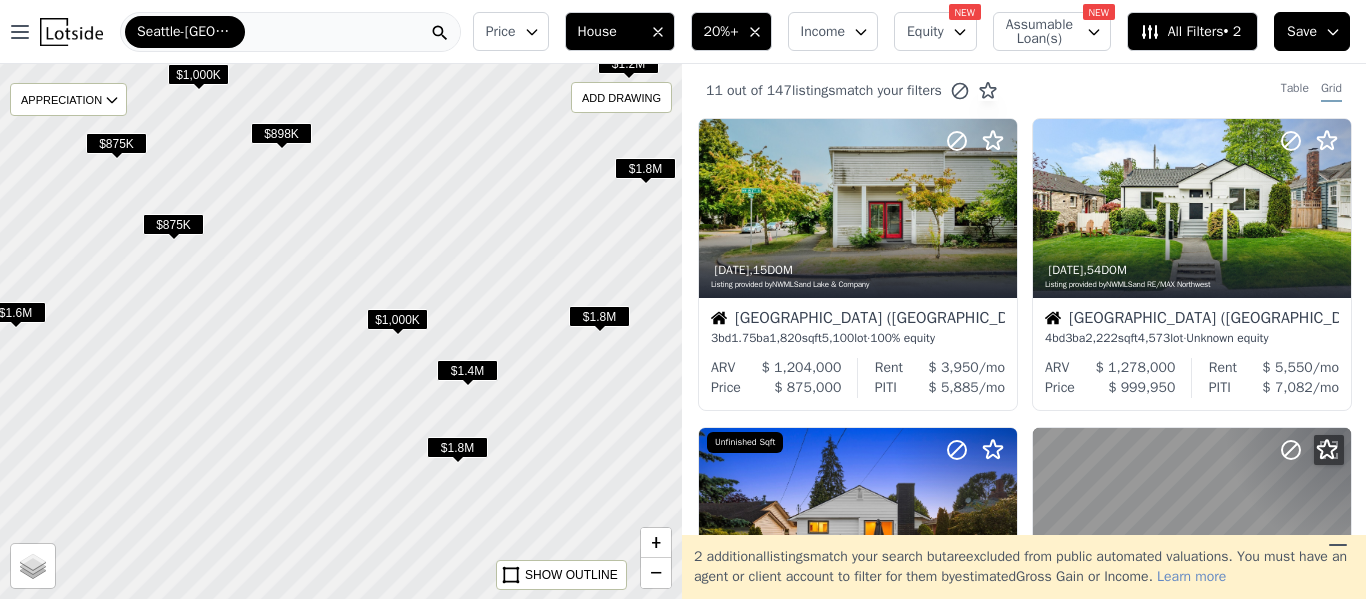 drag, startPoint x: 477, startPoint y: 353, endPoint x: 473, endPoint y: 213, distance: 140.05713 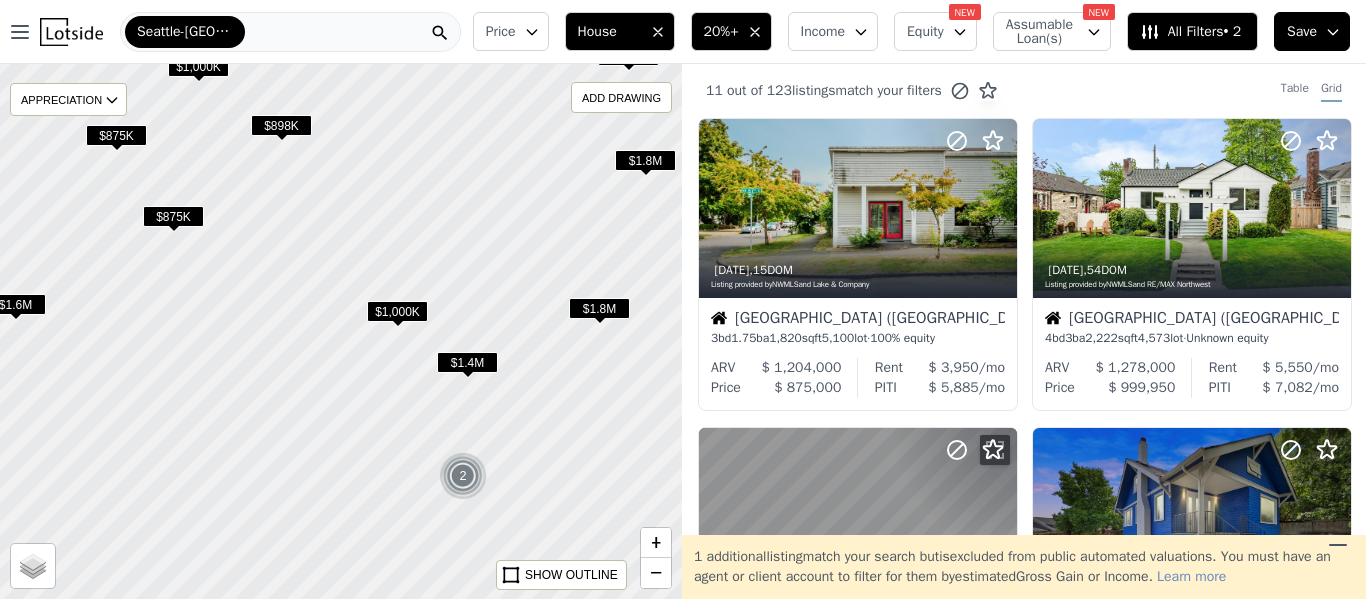 click on "$1,000K" at bounding box center (397, 311) 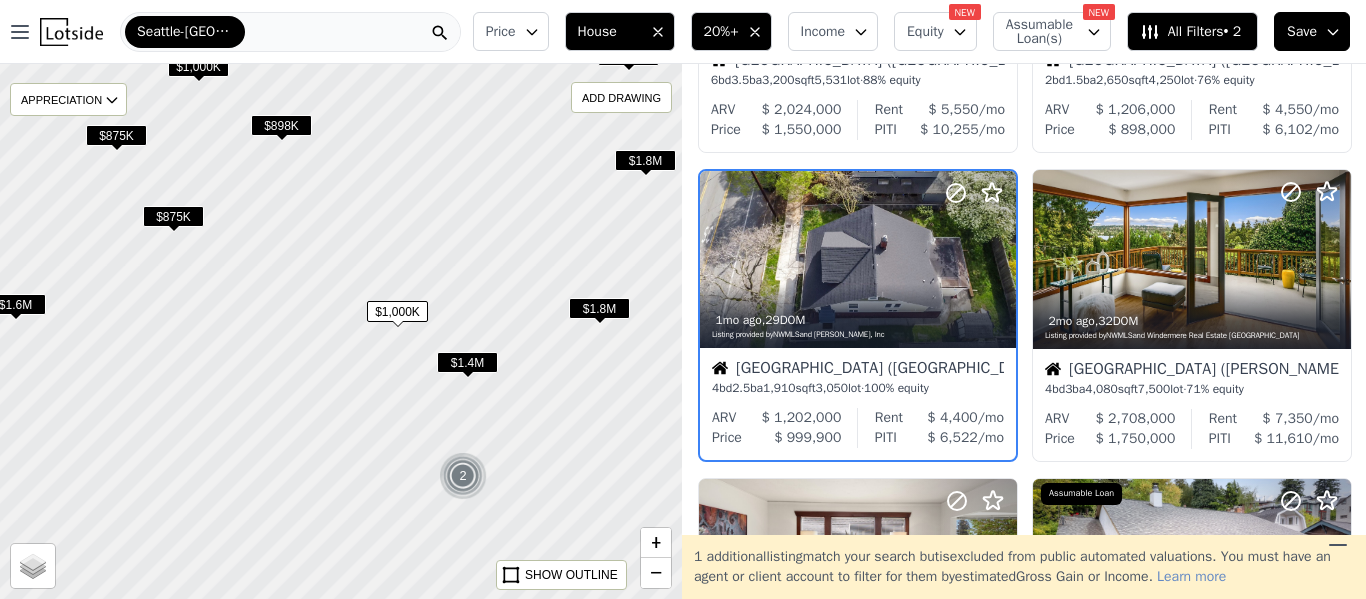 scroll, scrollTop: 892, scrollLeft: 0, axis: vertical 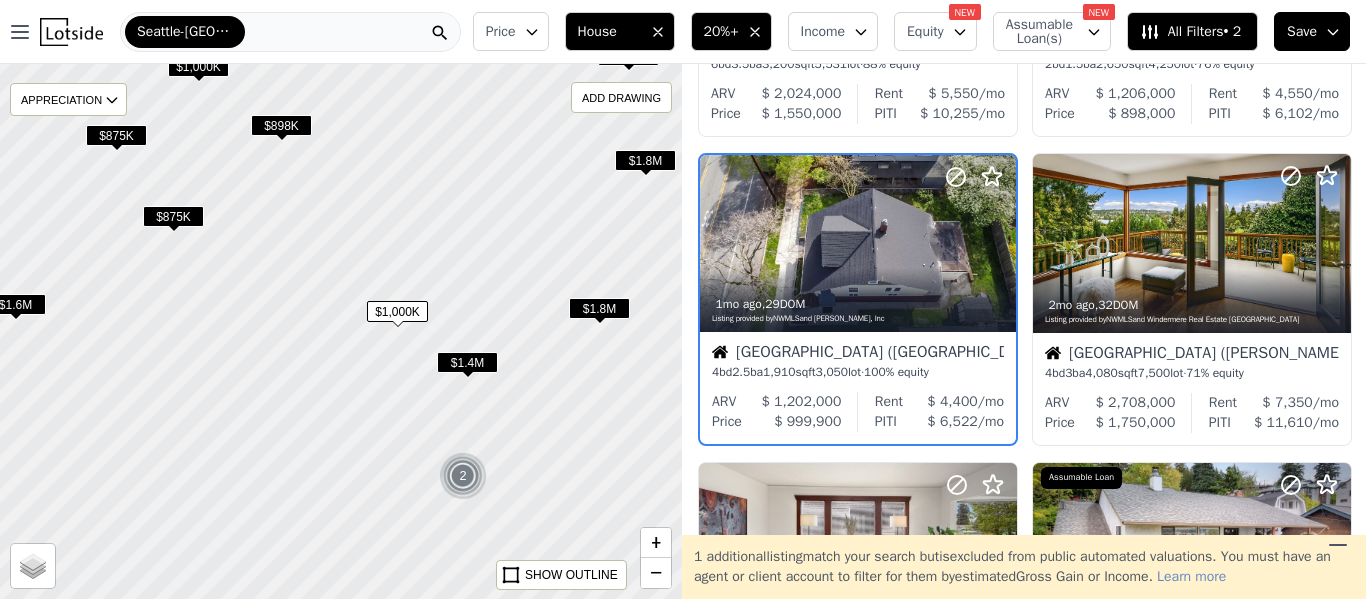 click on "$1.4M" at bounding box center (467, 362) 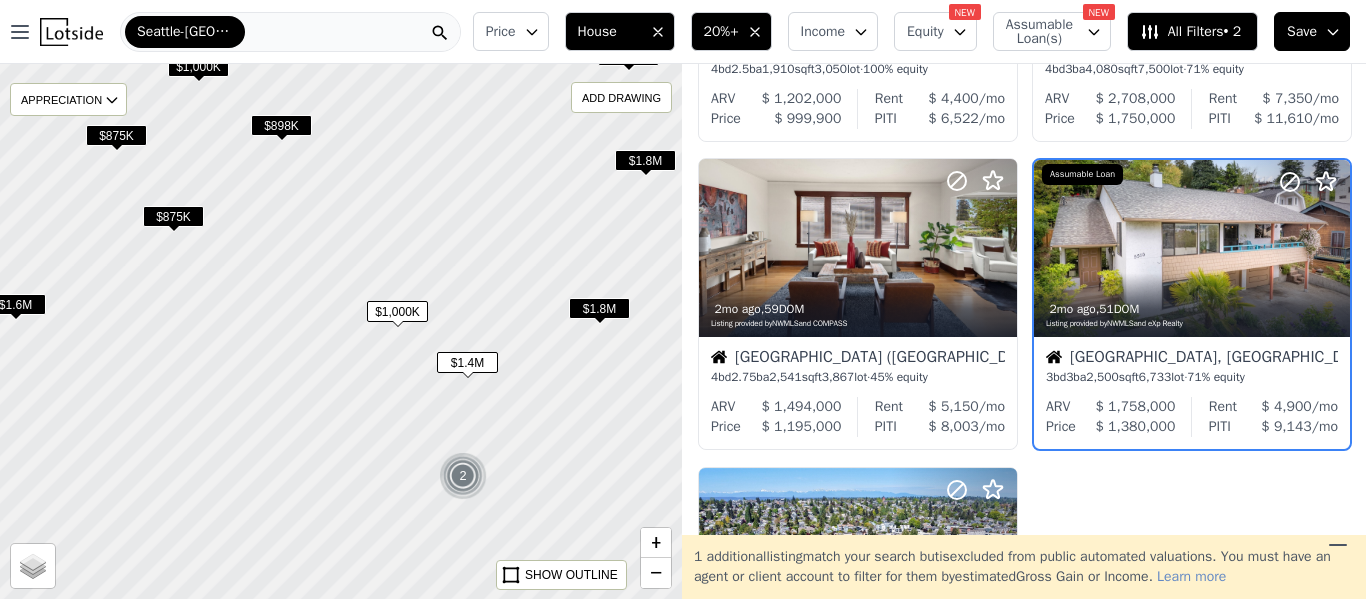 scroll, scrollTop: 1201, scrollLeft: 0, axis: vertical 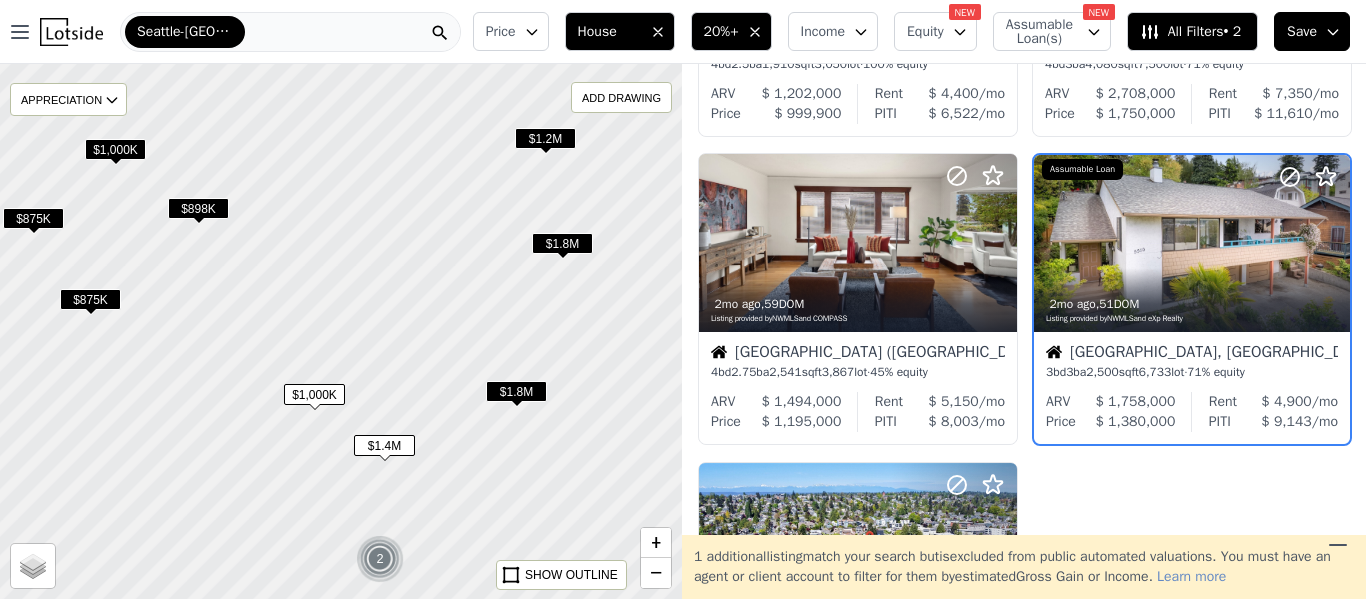 drag, startPoint x: 395, startPoint y: 222, endPoint x: 310, endPoint y: 293, distance: 110.751976 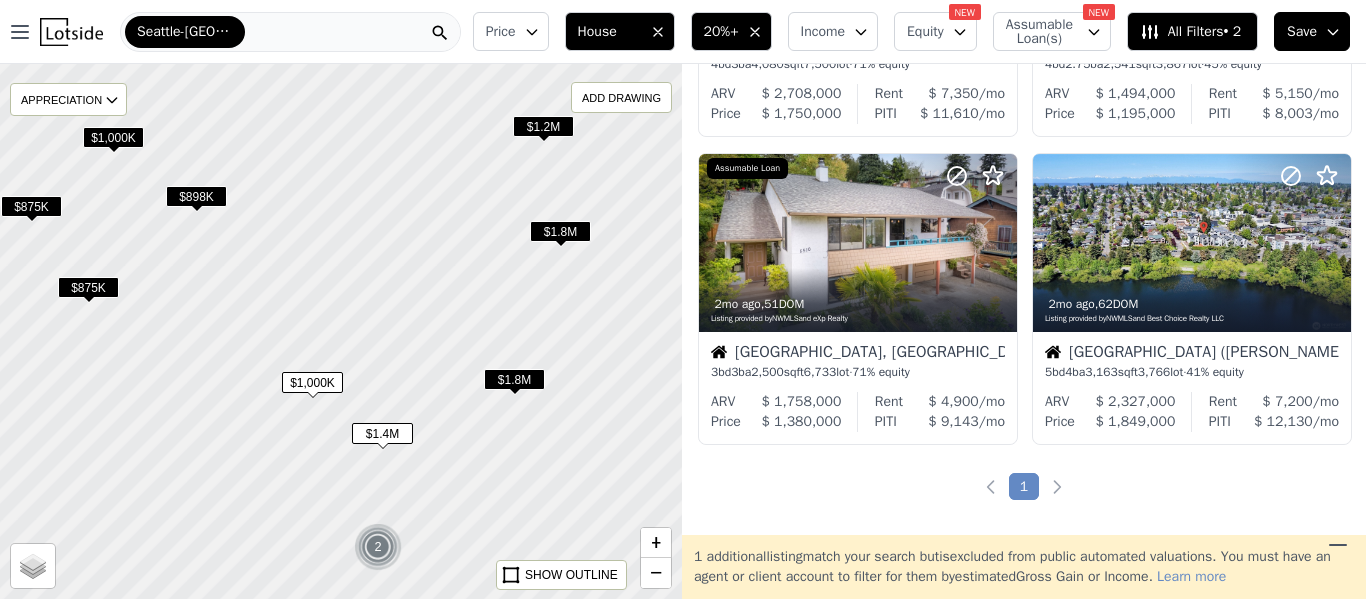 scroll, scrollTop: 892, scrollLeft: 0, axis: vertical 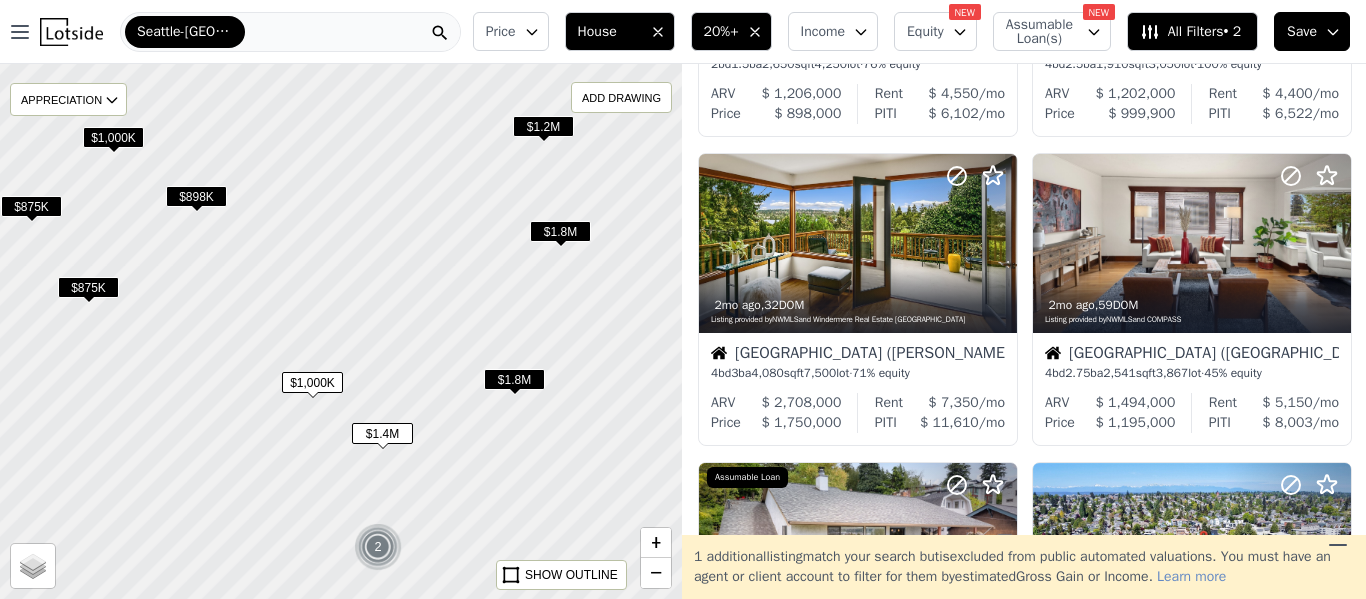 click on "$1.8M" at bounding box center (514, 379) 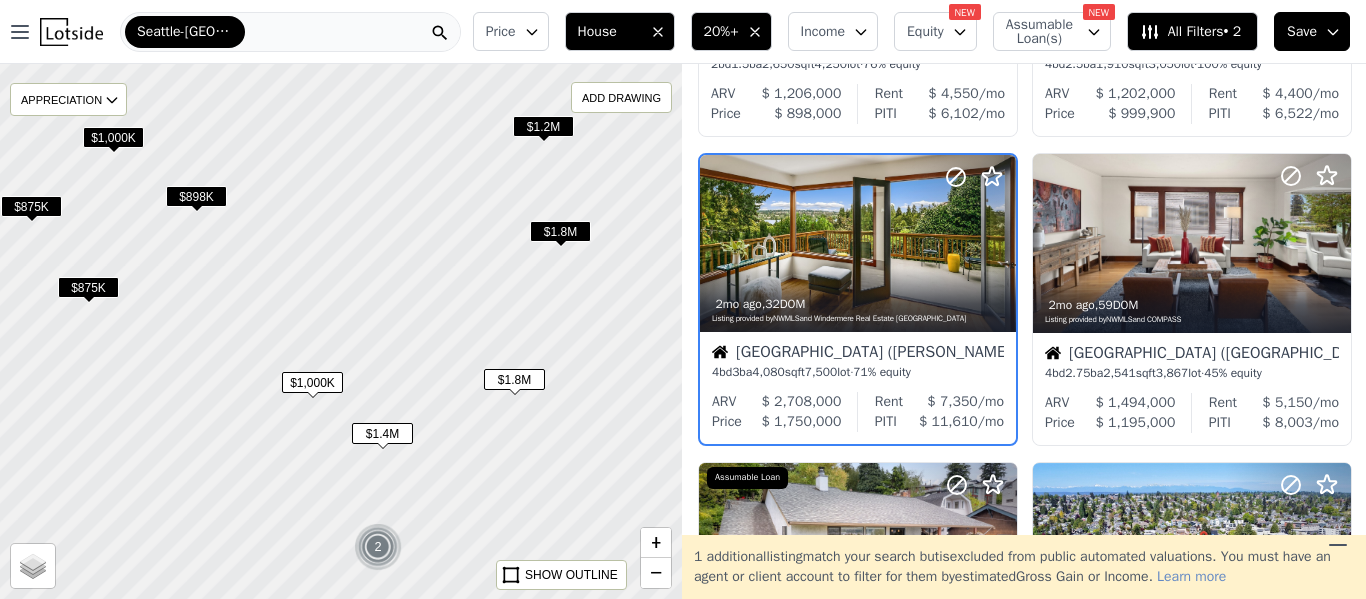 click on "$1.8M" at bounding box center [514, 379] 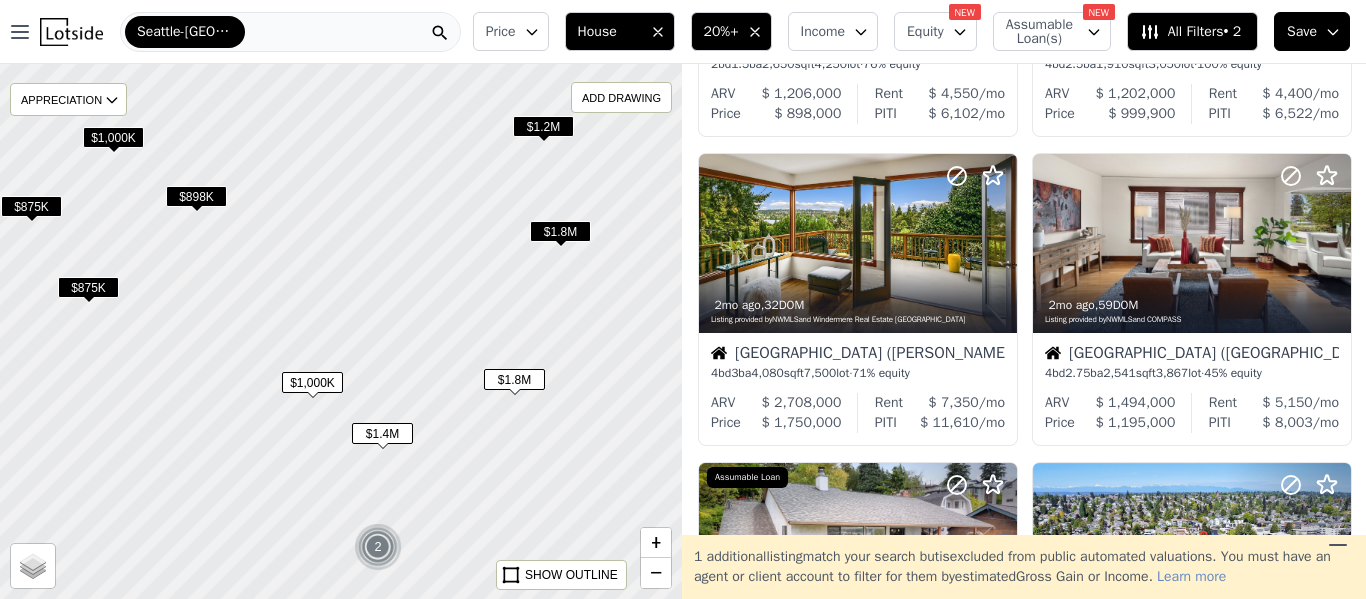 click on "$1.8M" at bounding box center [514, 379] 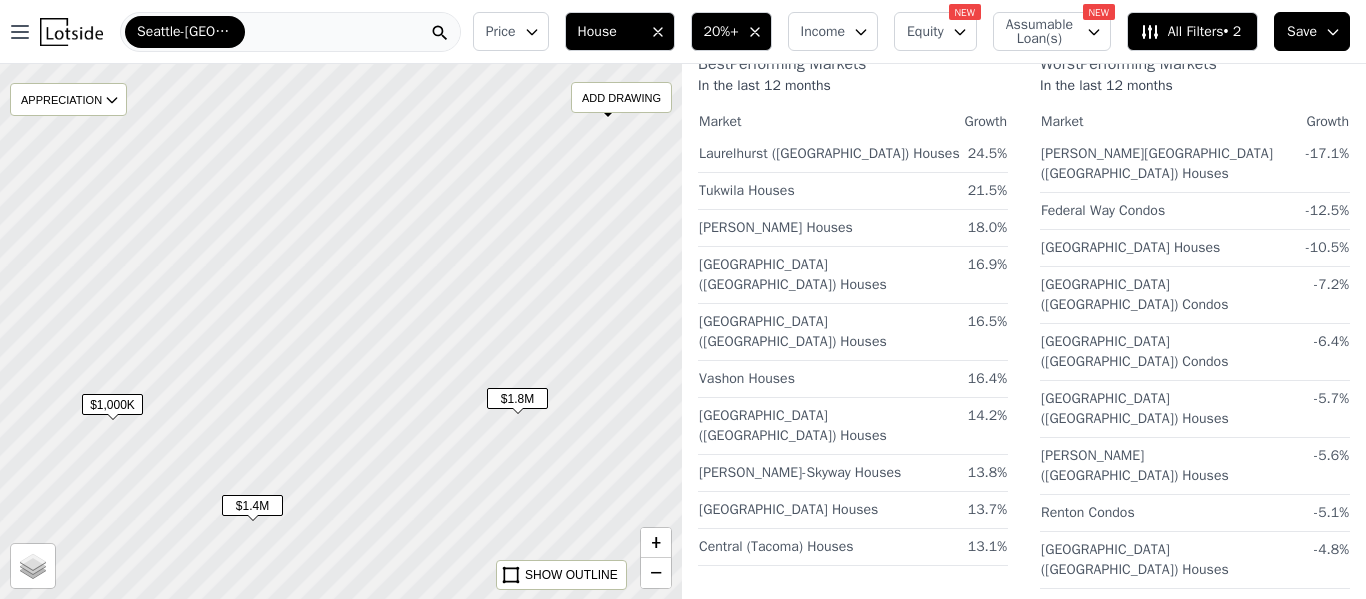 scroll, scrollTop: 274, scrollLeft: 0, axis: vertical 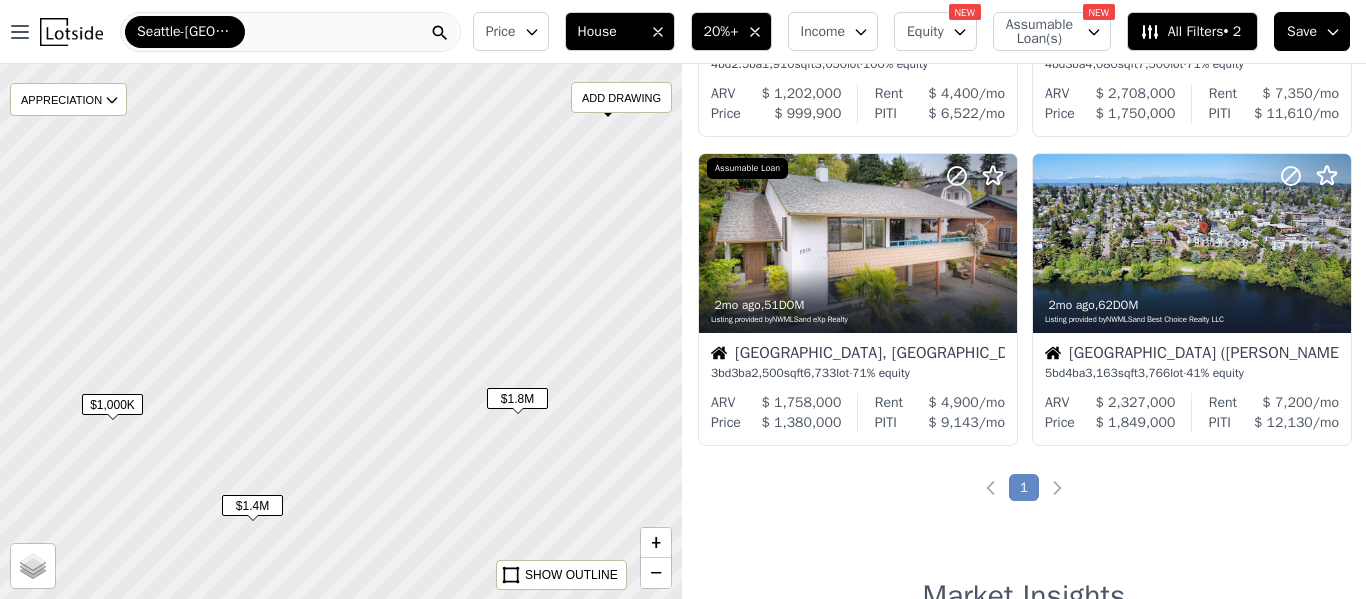click on "$1.8M" at bounding box center (517, 398) 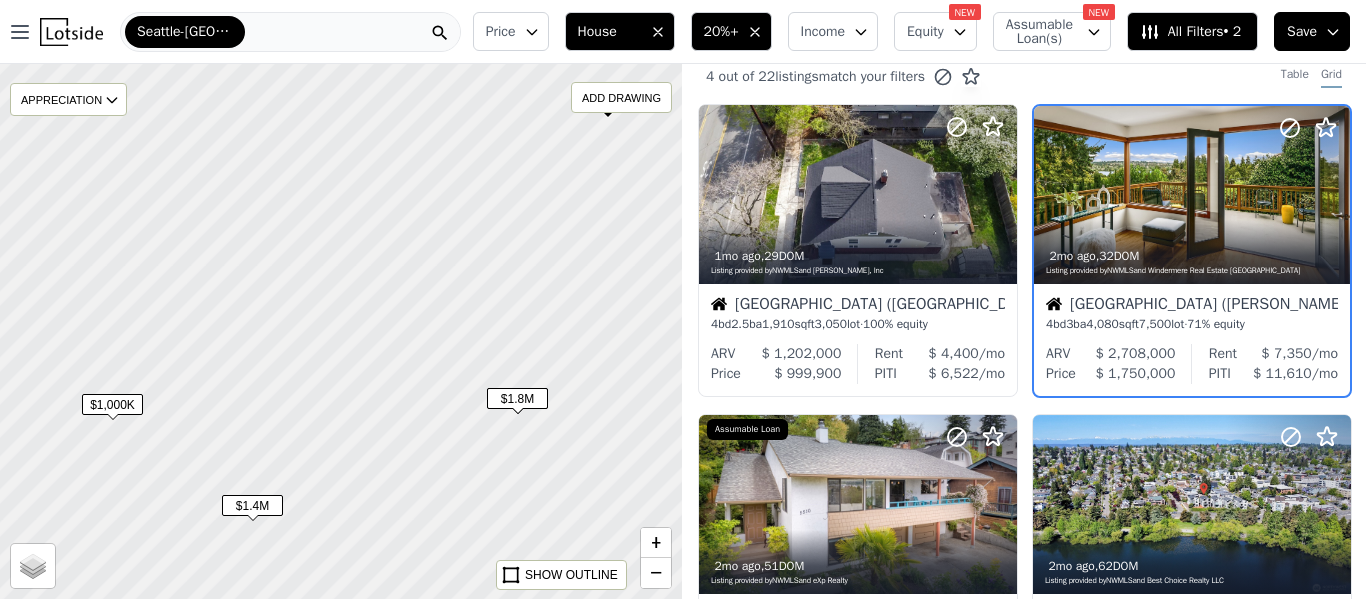 scroll, scrollTop: 0, scrollLeft: 0, axis: both 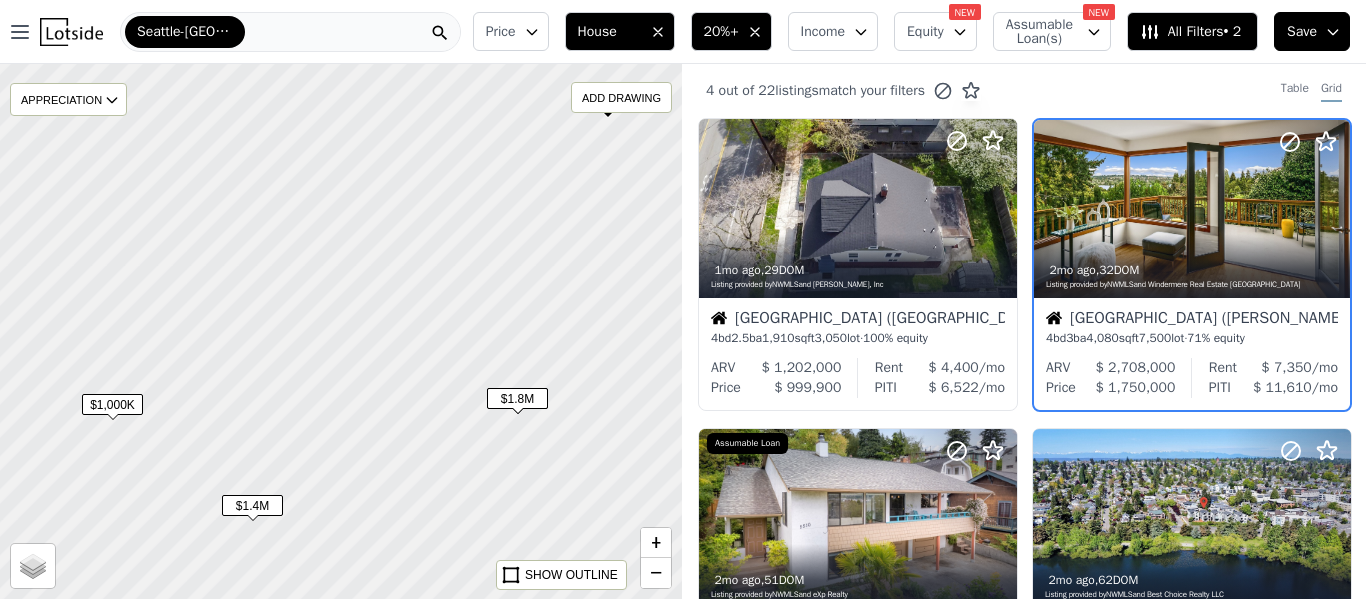 click on "$1.8M" at bounding box center [517, 398] 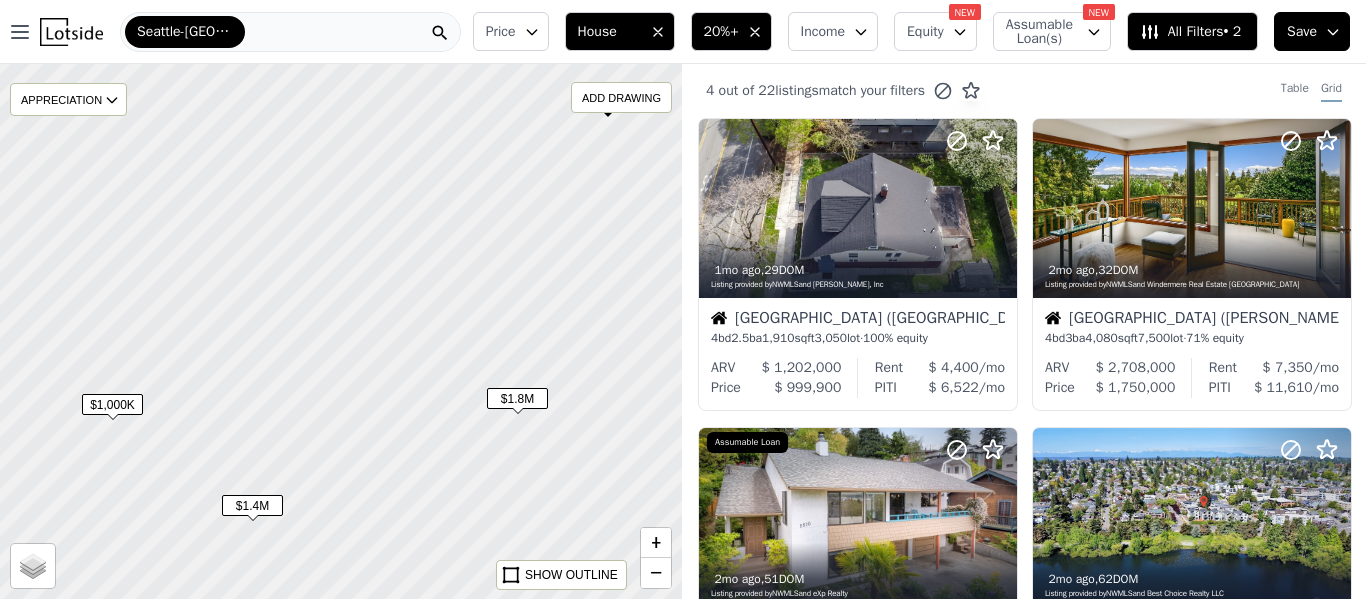 click on "$1.8M" at bounding box center [517, 398] 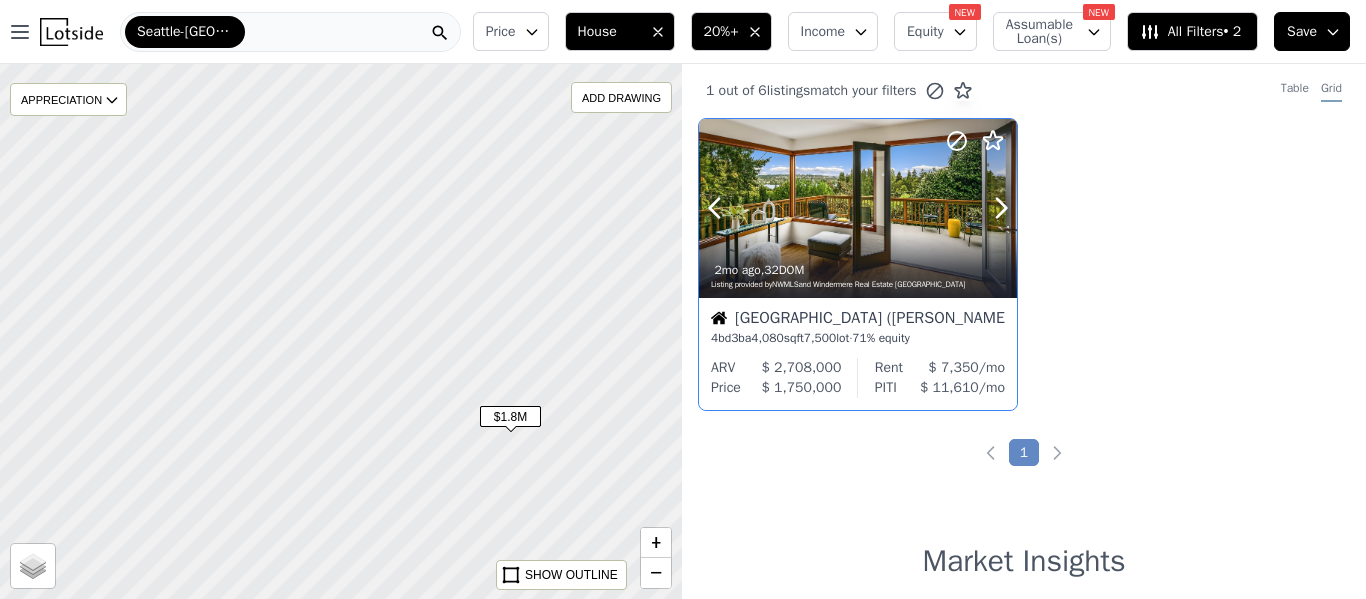 click at bounding box center (858, 252) 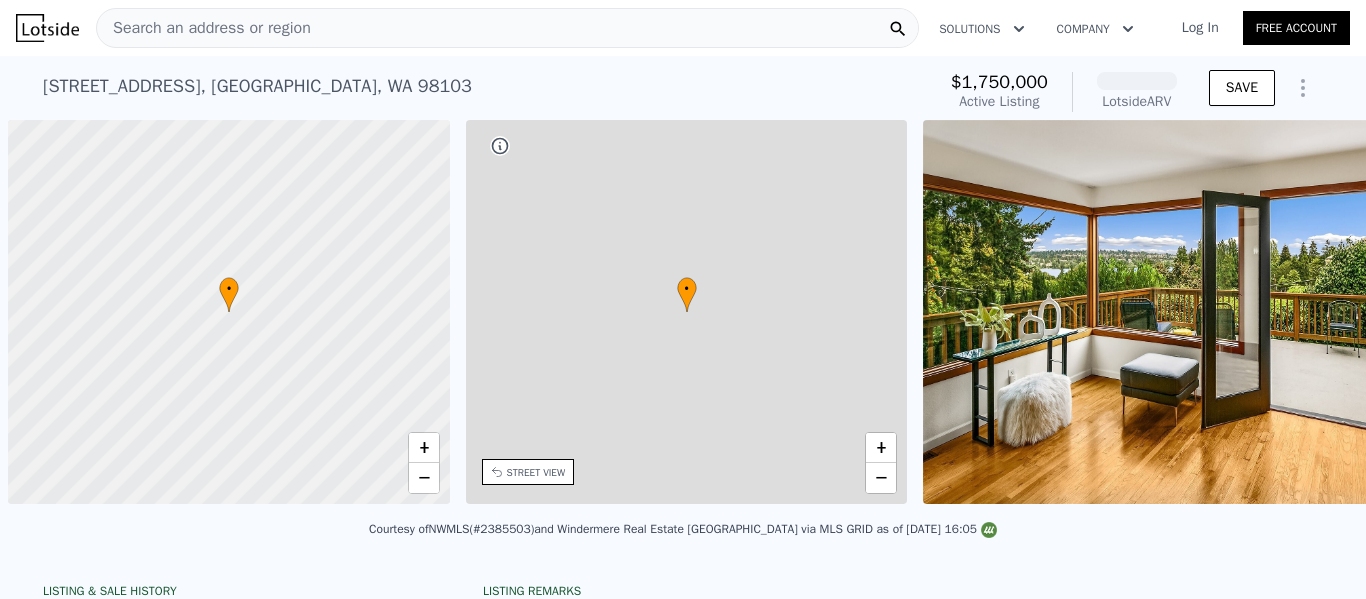 scroll, scrollTop: 0, scrollLeft: 0, axis: both 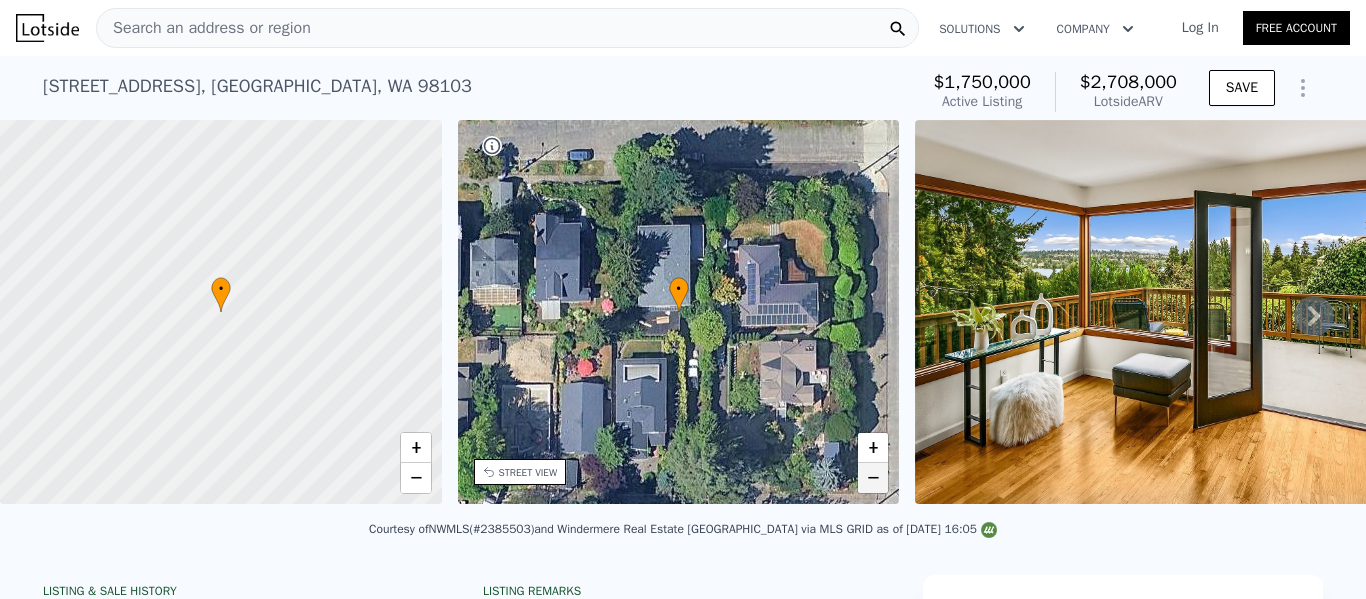 click on "−" at bounding box center (873, 478) 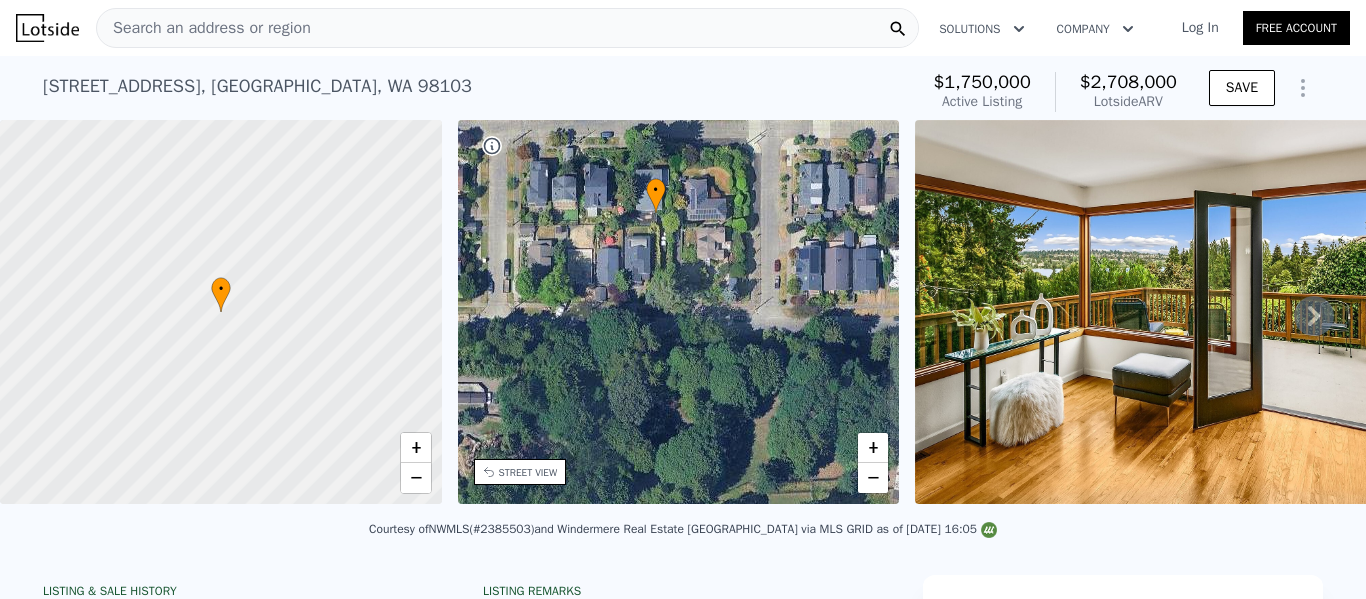 drag, startPoint x: 701, startPoint y: 323, endPoint x: 678, endPoint y: 224, distance: 101.636604 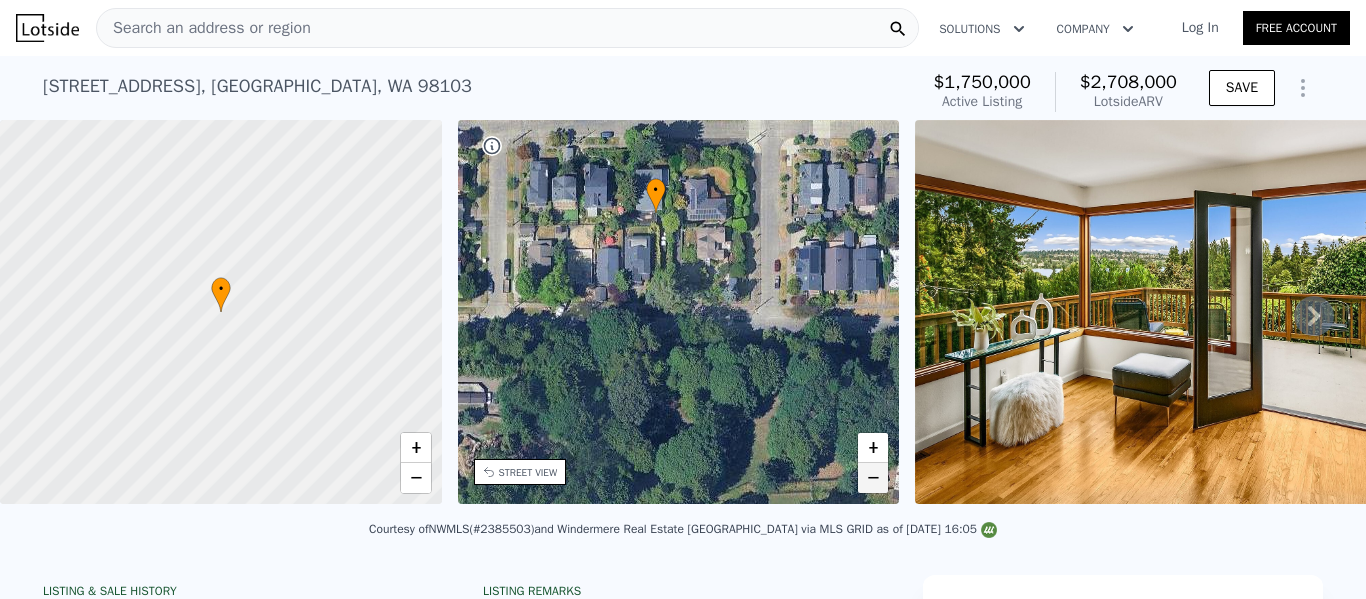click on "−" at bounding box center (873, 478) 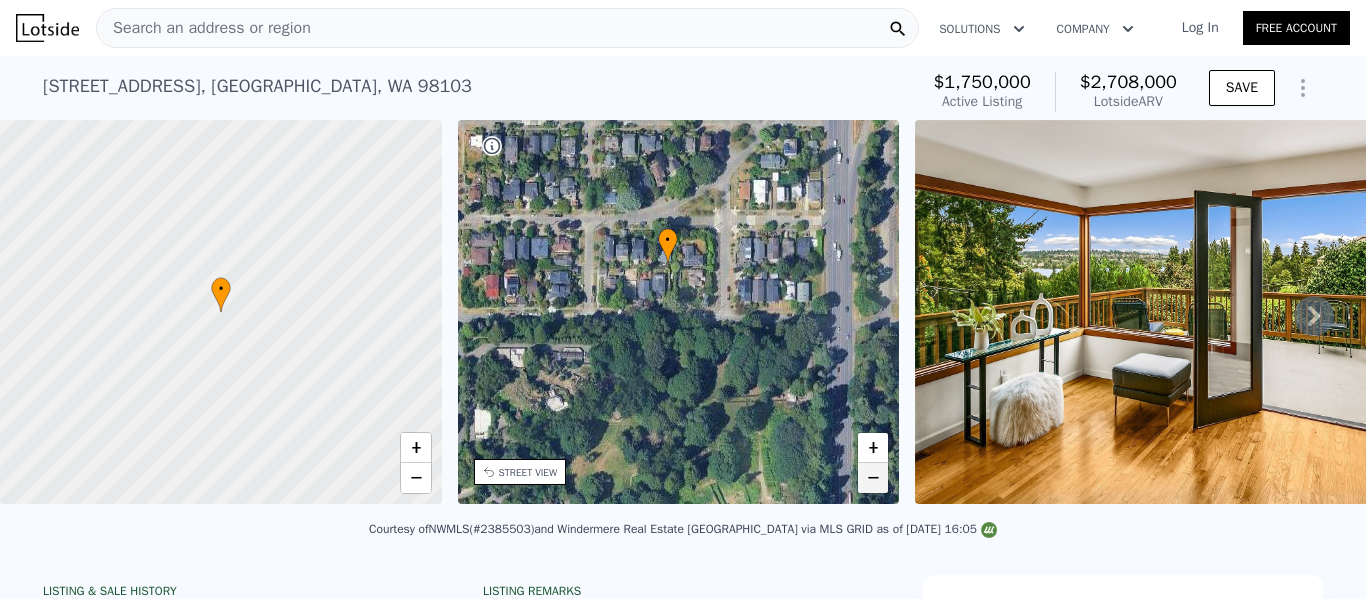 click on "−" at bounding box center [873, 478] 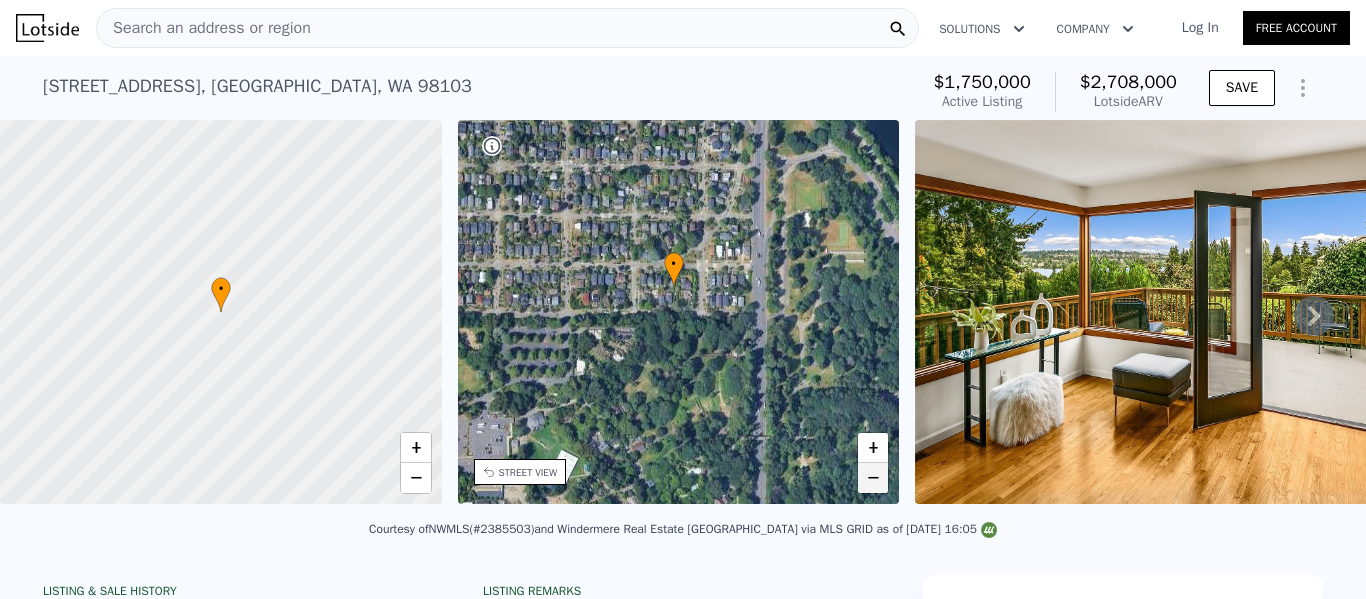 click on "−" at bounding box center (873, 478) 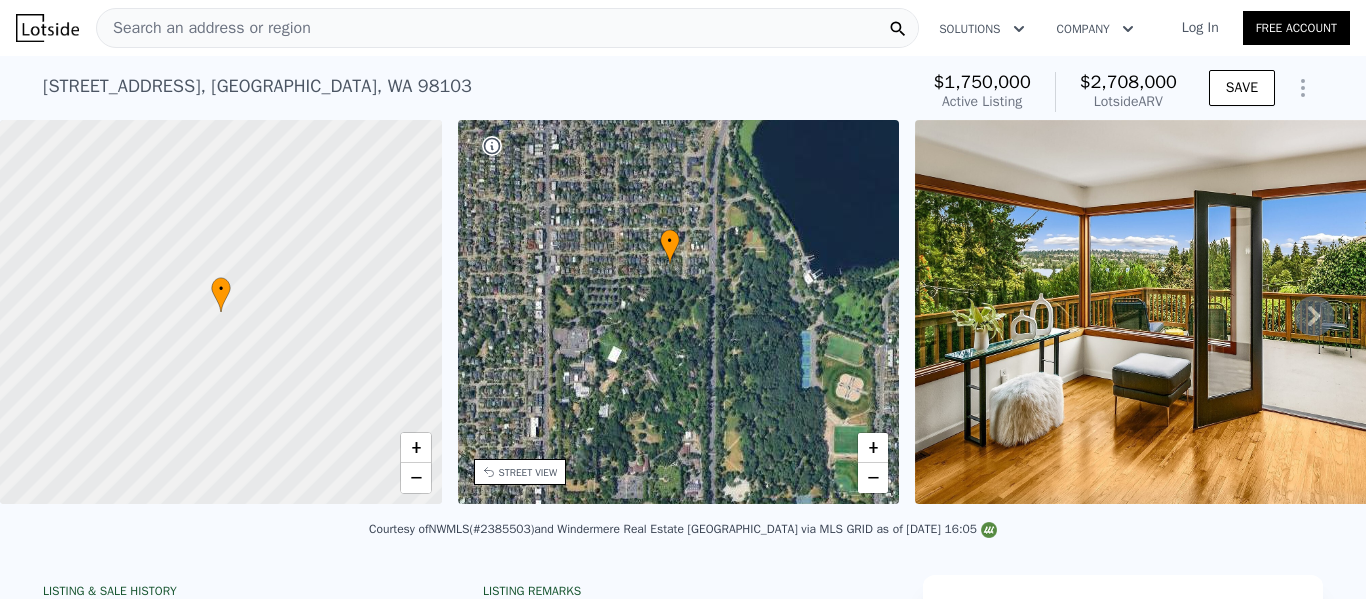 drag, startPoint x: 779, startPoint y: 368, endPoint x: 780, endPoint y: 343, distance: 25.019993 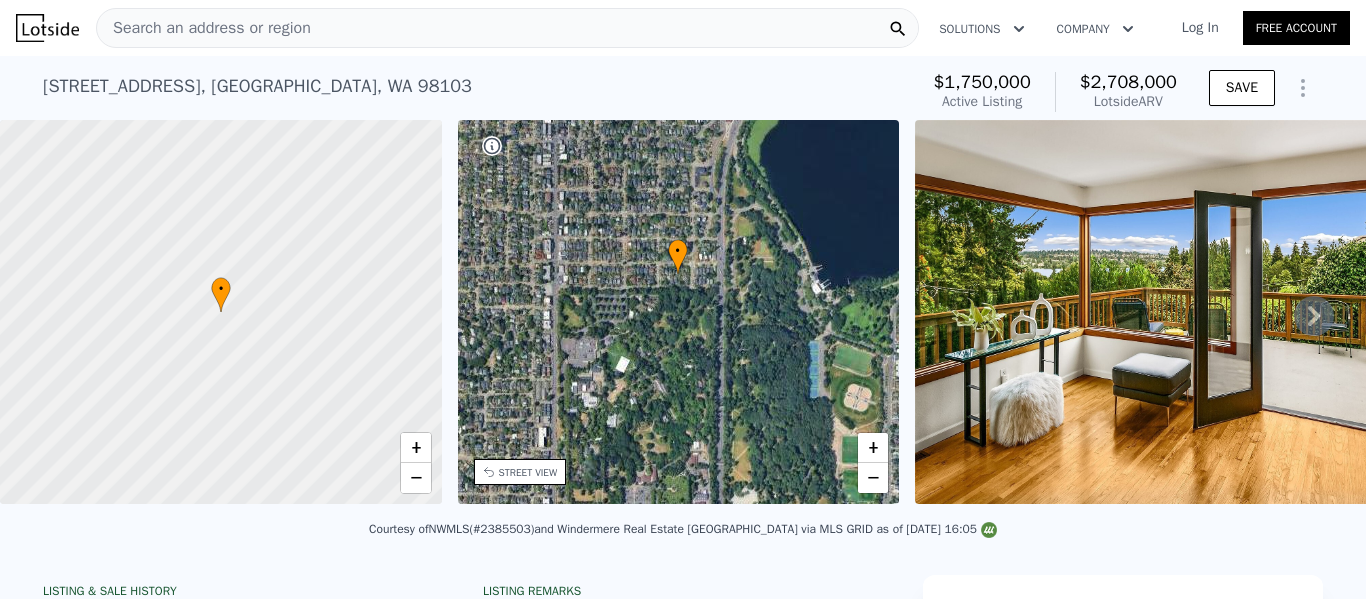 click 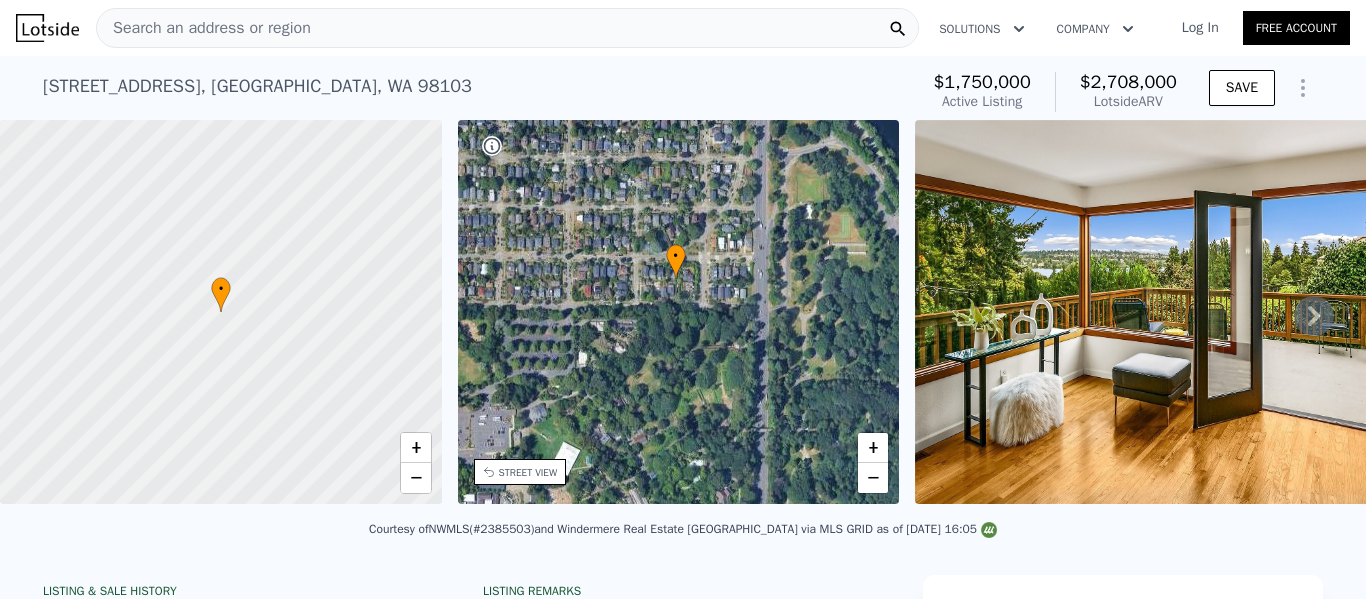 click 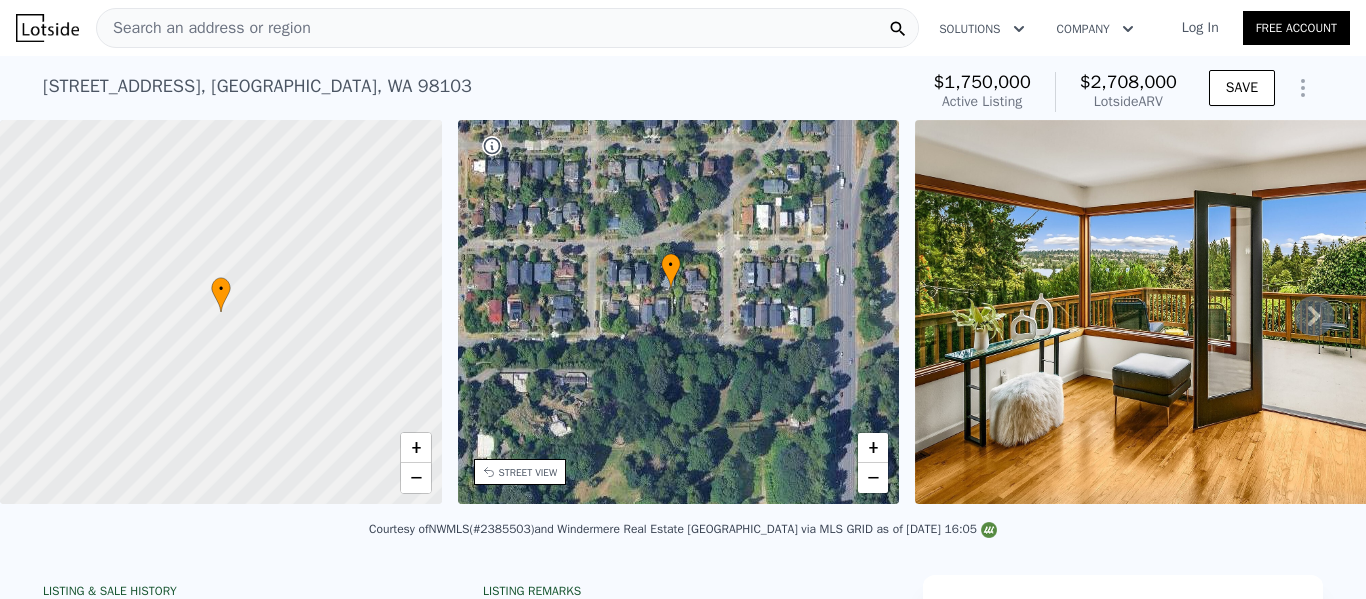 click on "•" at bounding box center [671, 265] 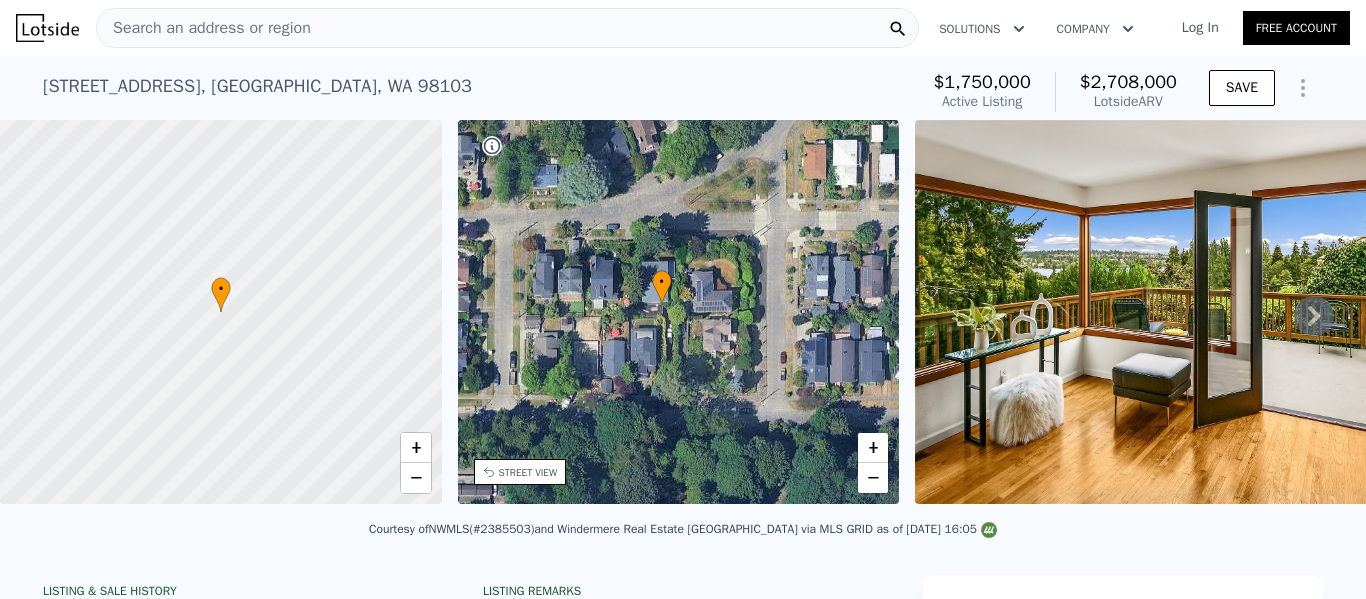 click on "•
+ −" at bounding box center [679, 312] 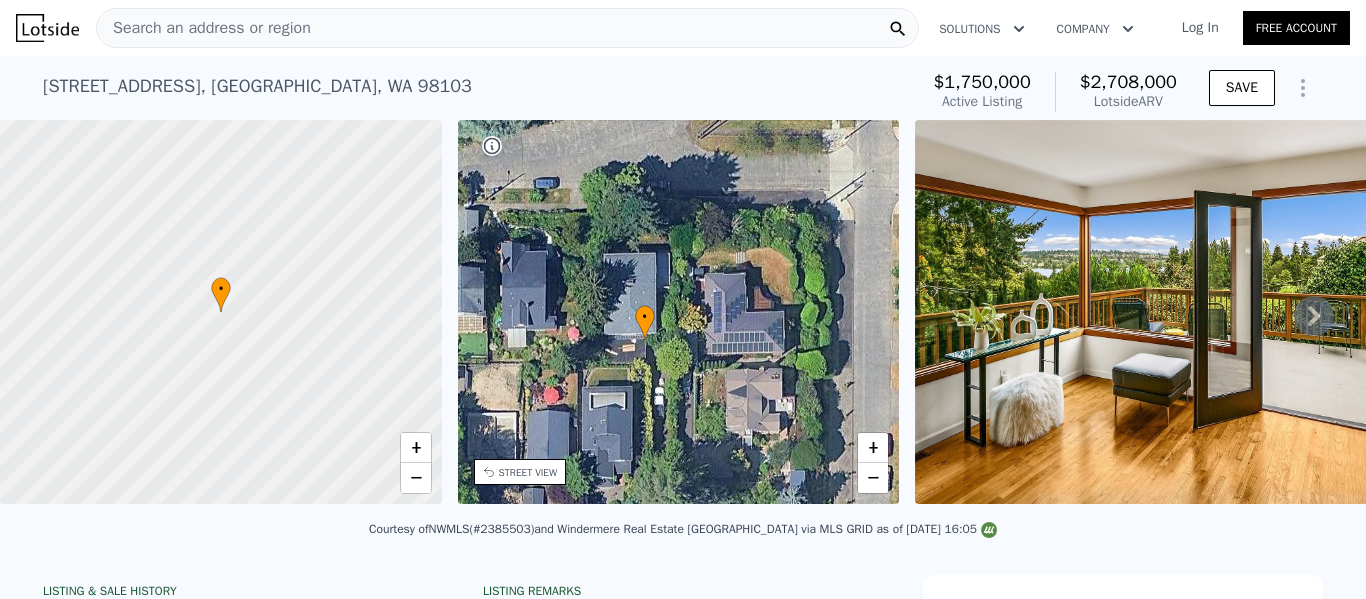 click on "•
+ −" at bounding box center (679, 312) 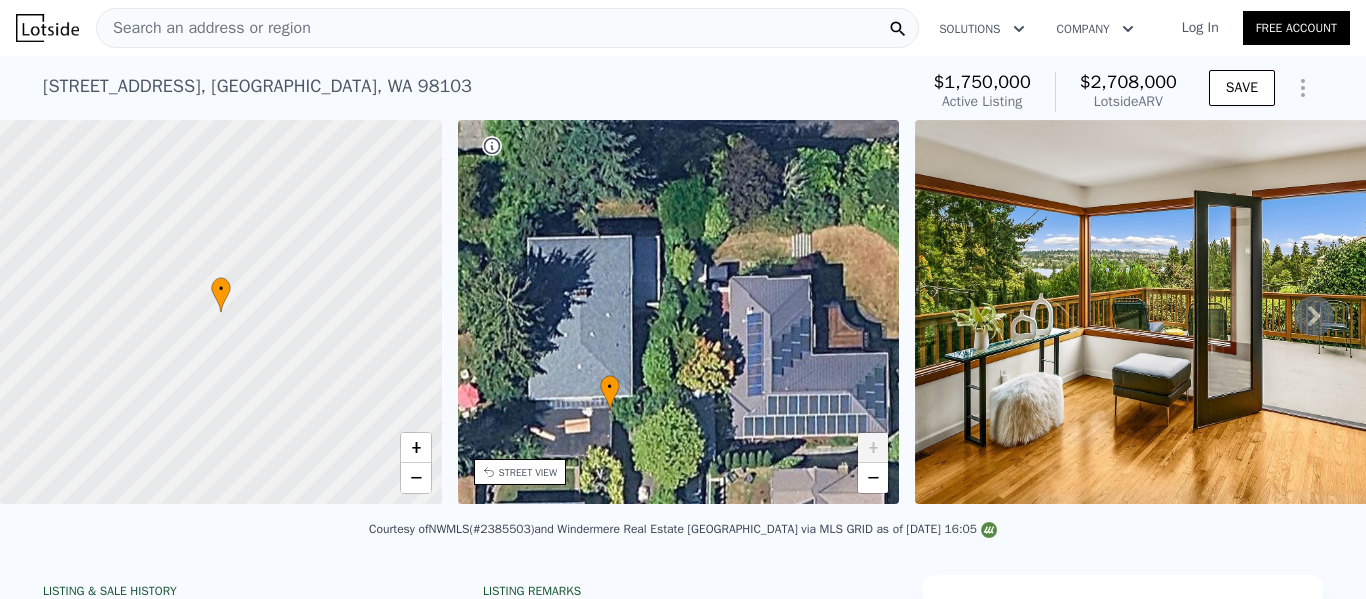 click on "•
+ −" at bounding box center (679, 312) 